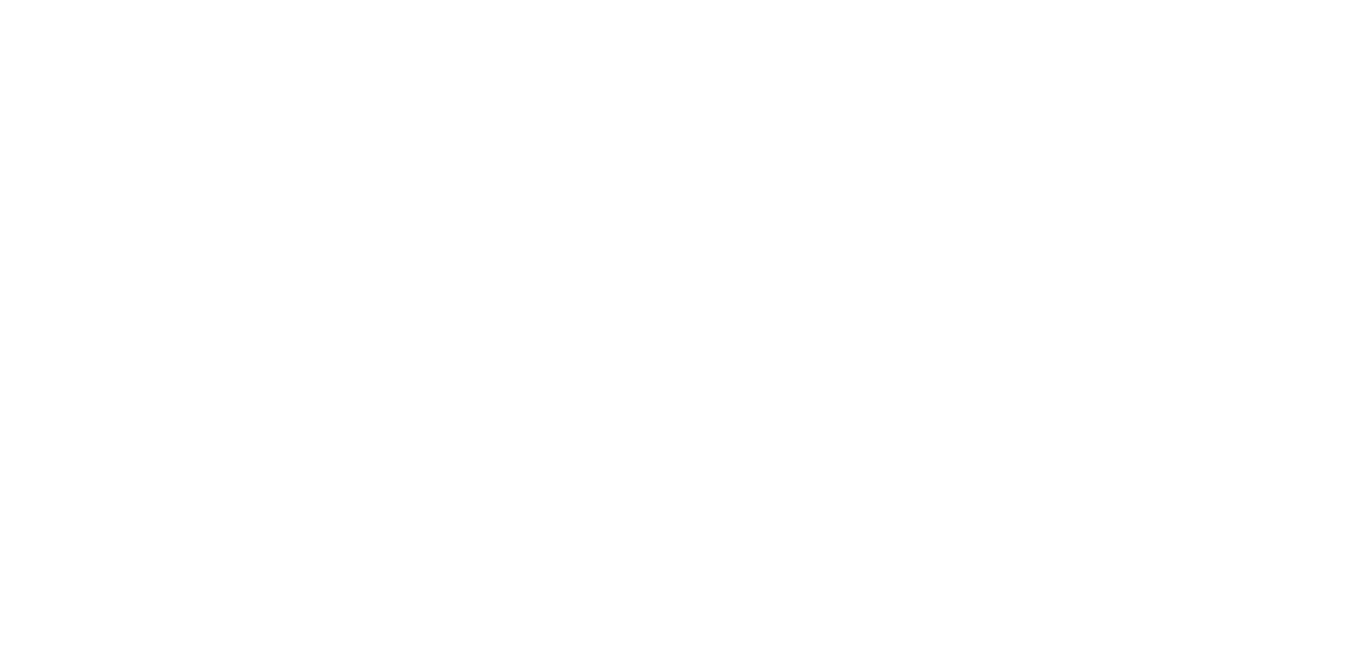 scroll, scrollTop: 0, scrollLeft: 0, axis: both 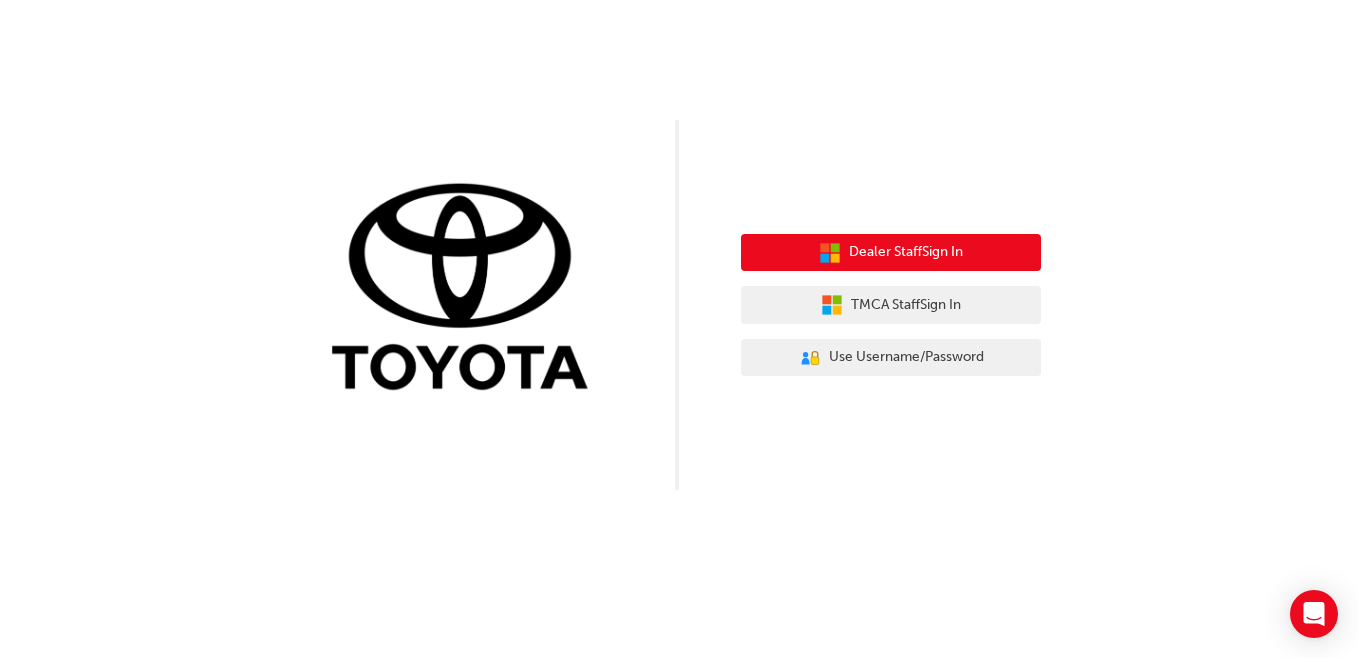 click on "Dealer Staff  Sign In" at bounding box center [891, 253] 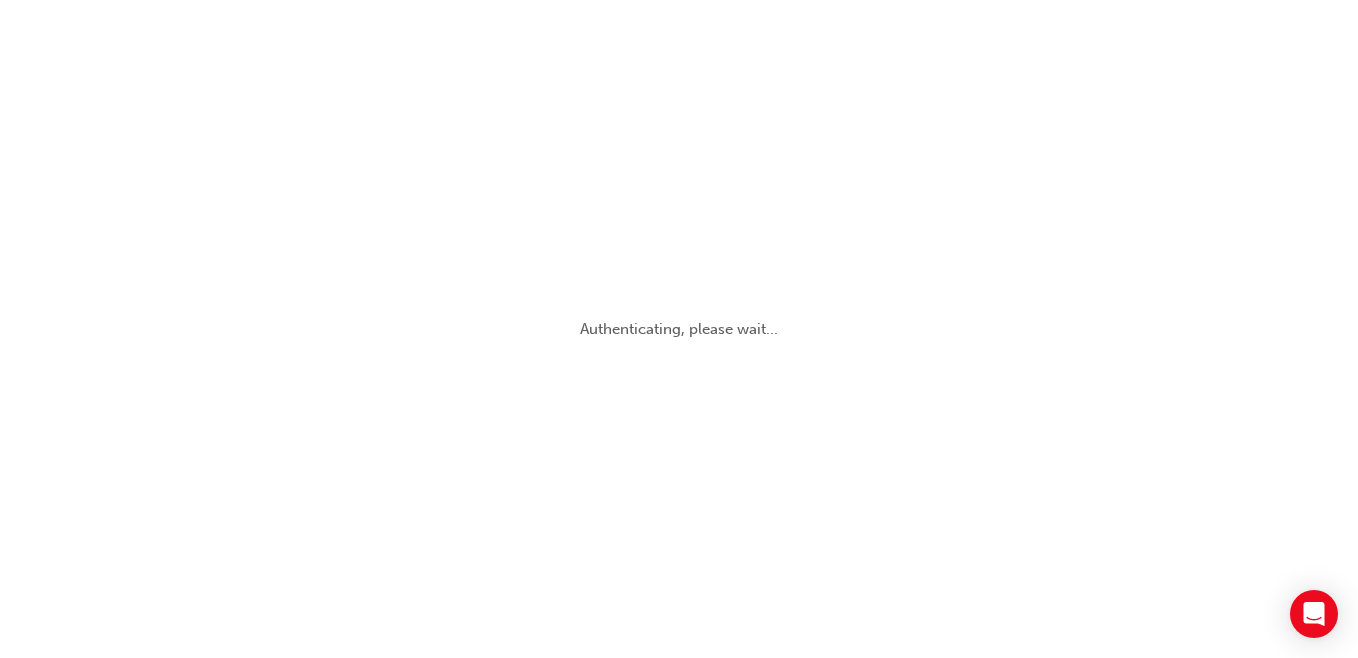 scroll, scrollTop: 0, scrollLeft: 0, axis: both 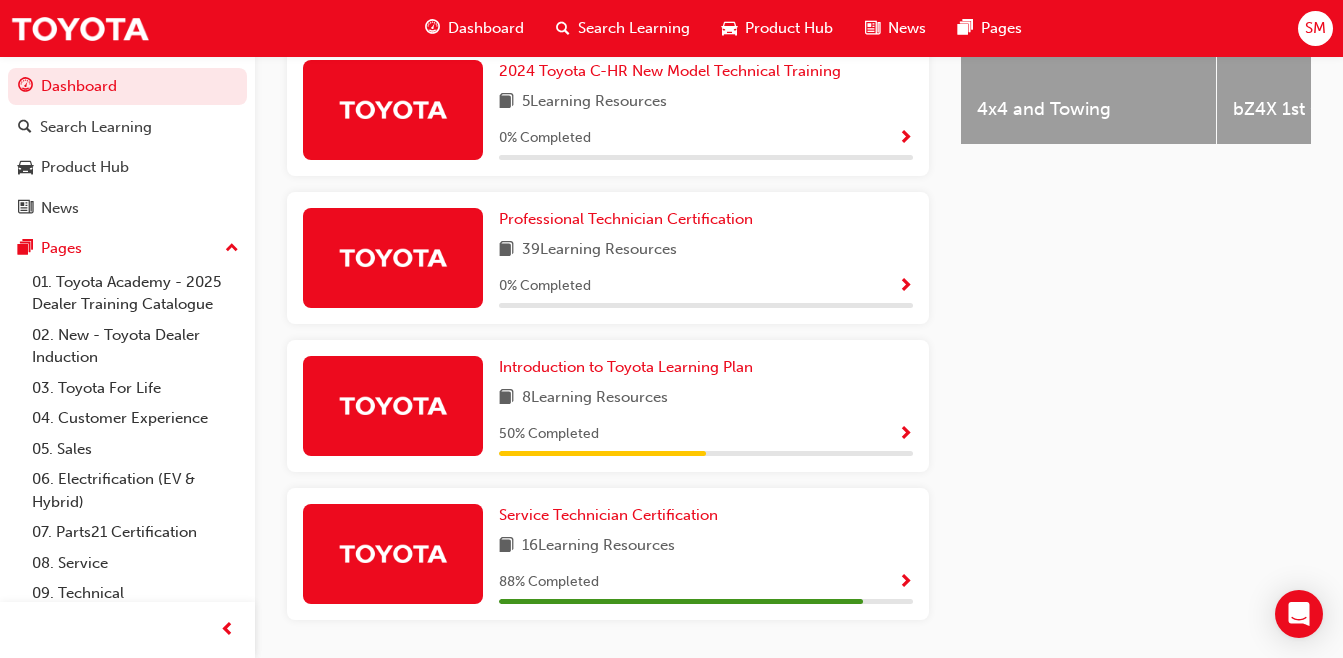 click at bounding box center [393, 553] 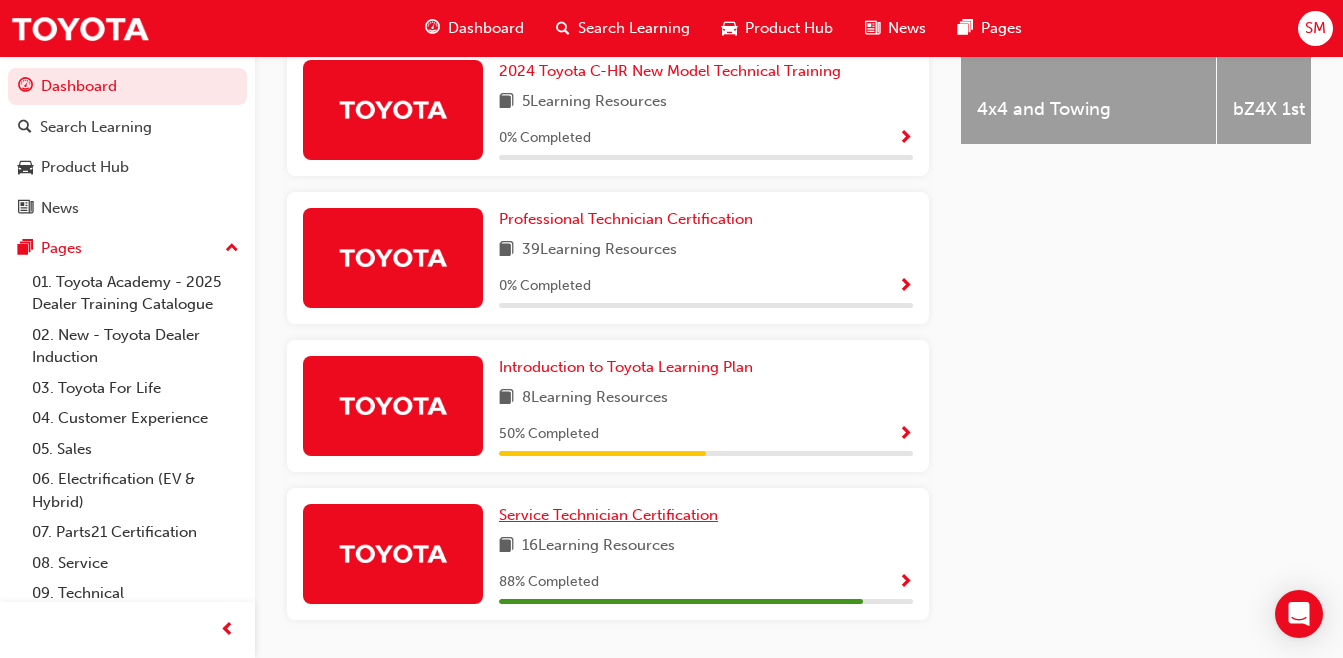 click on "Service Technician Certification" at bounding box center [612, 515] 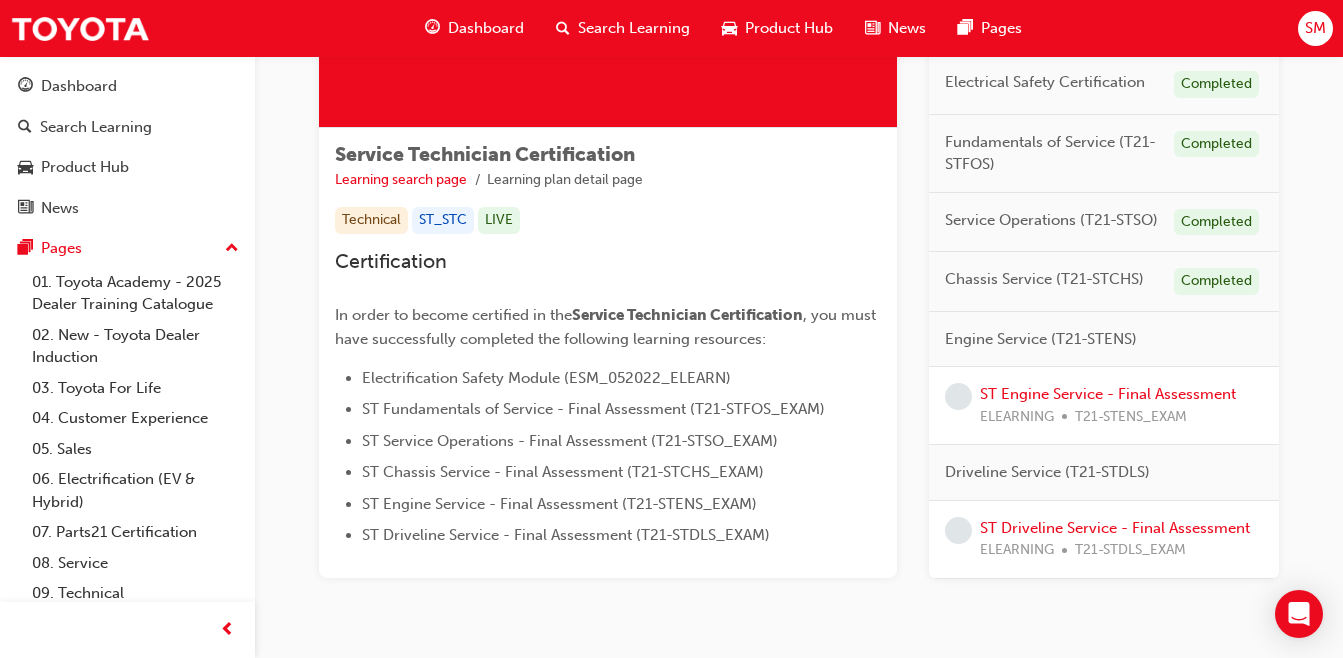 scroll, scrollTop: 281, scrollLeft: 0, axis: vertical 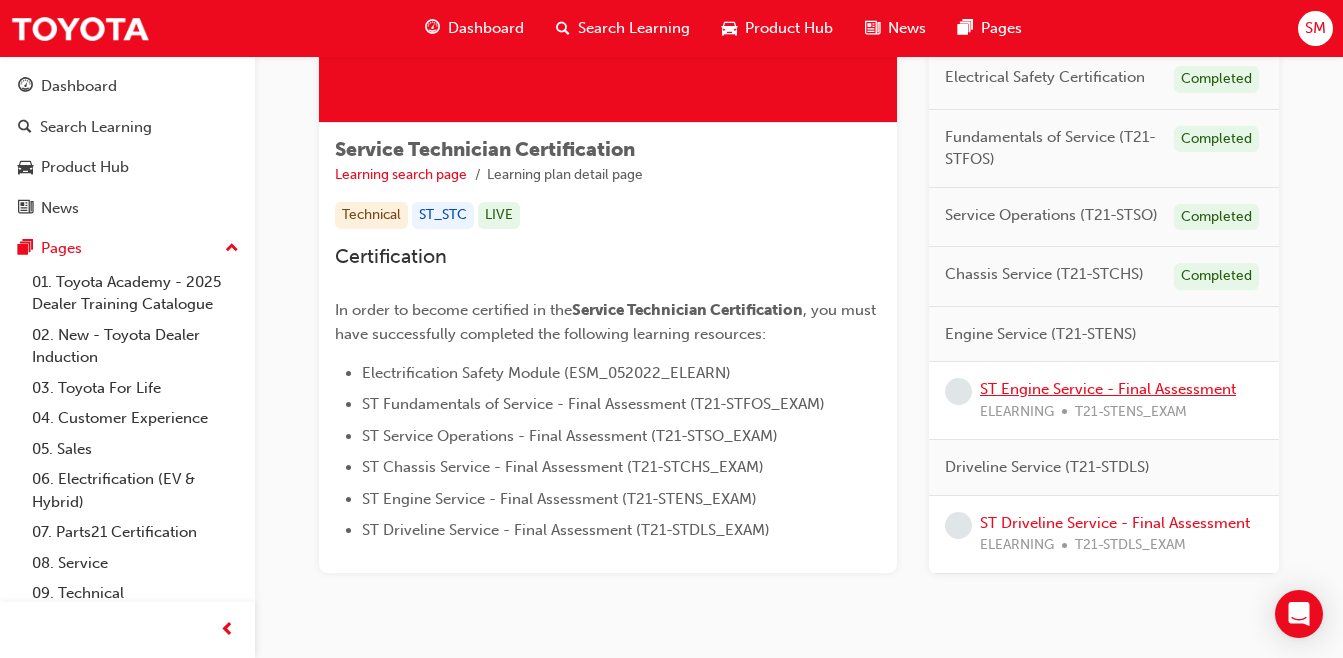 click on "ST Engine Service - Final Assessment" at bounding box center [1108, 389] 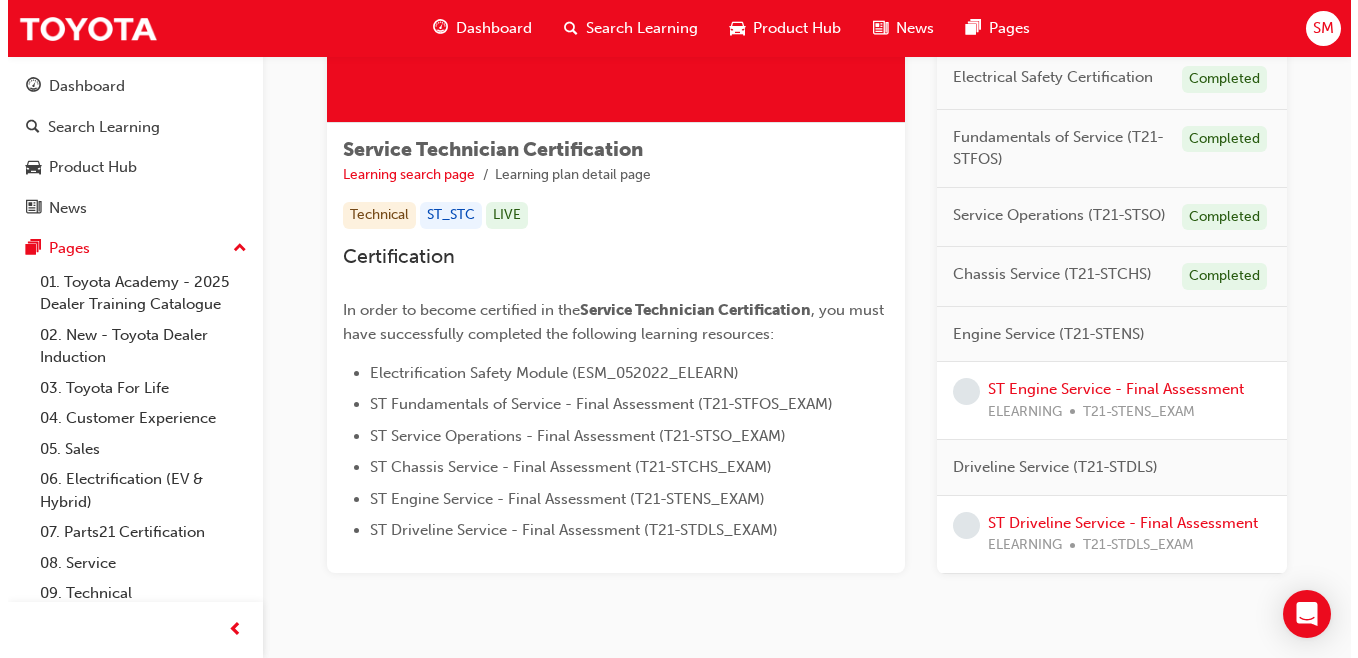 scroll, scrollTop: 0, scrollLeft: 0, axis: both 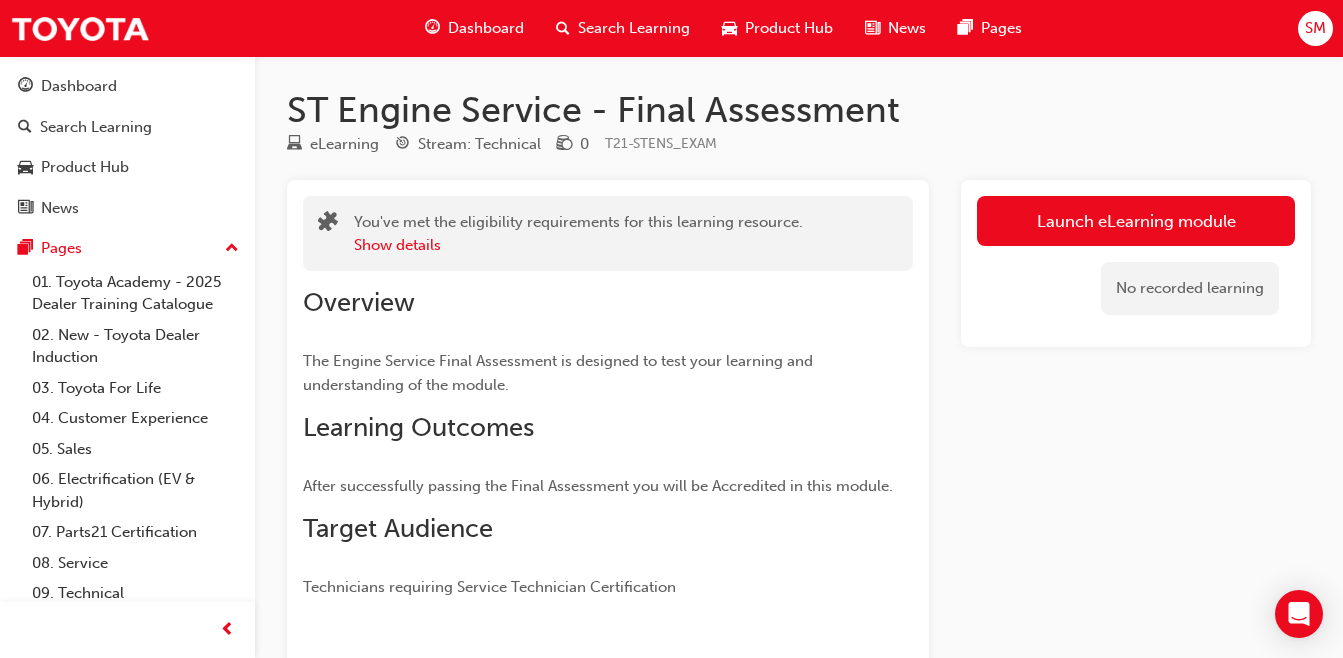 click on "Launch eLearning module" at bounding box center (1136, 221) 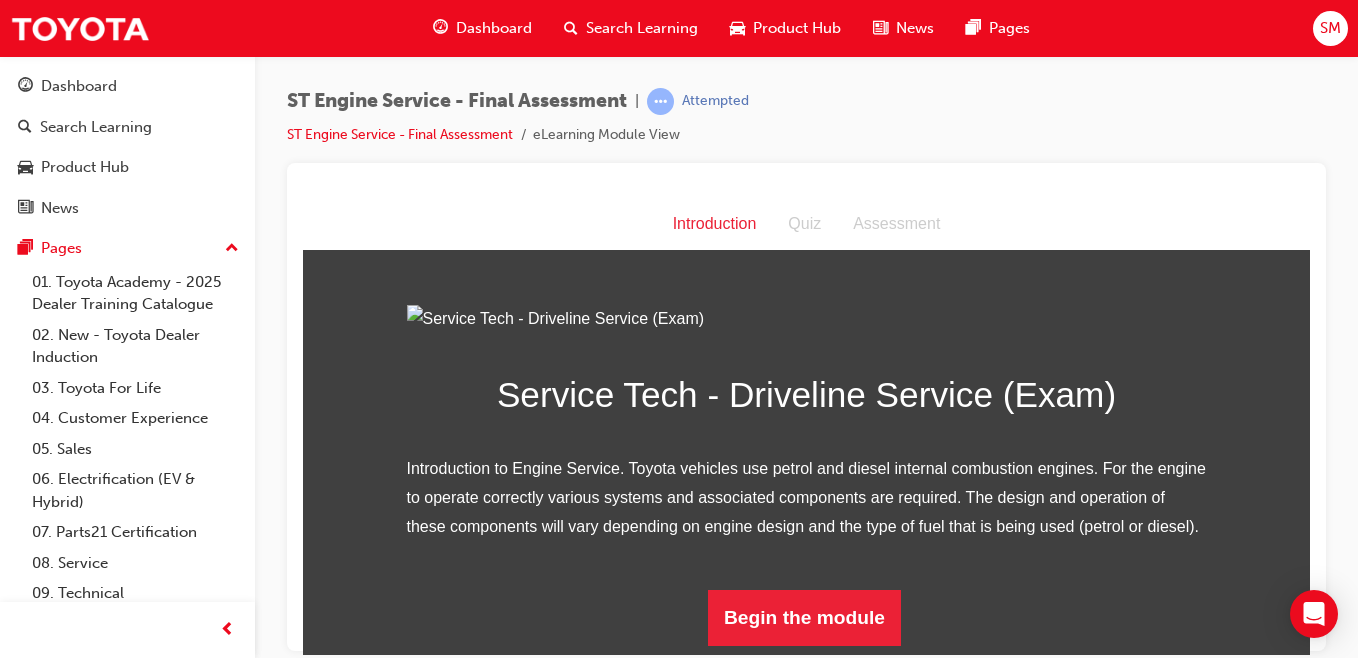 scroll, scrollTop: 211, scrollLeft: 0, axis: vertical 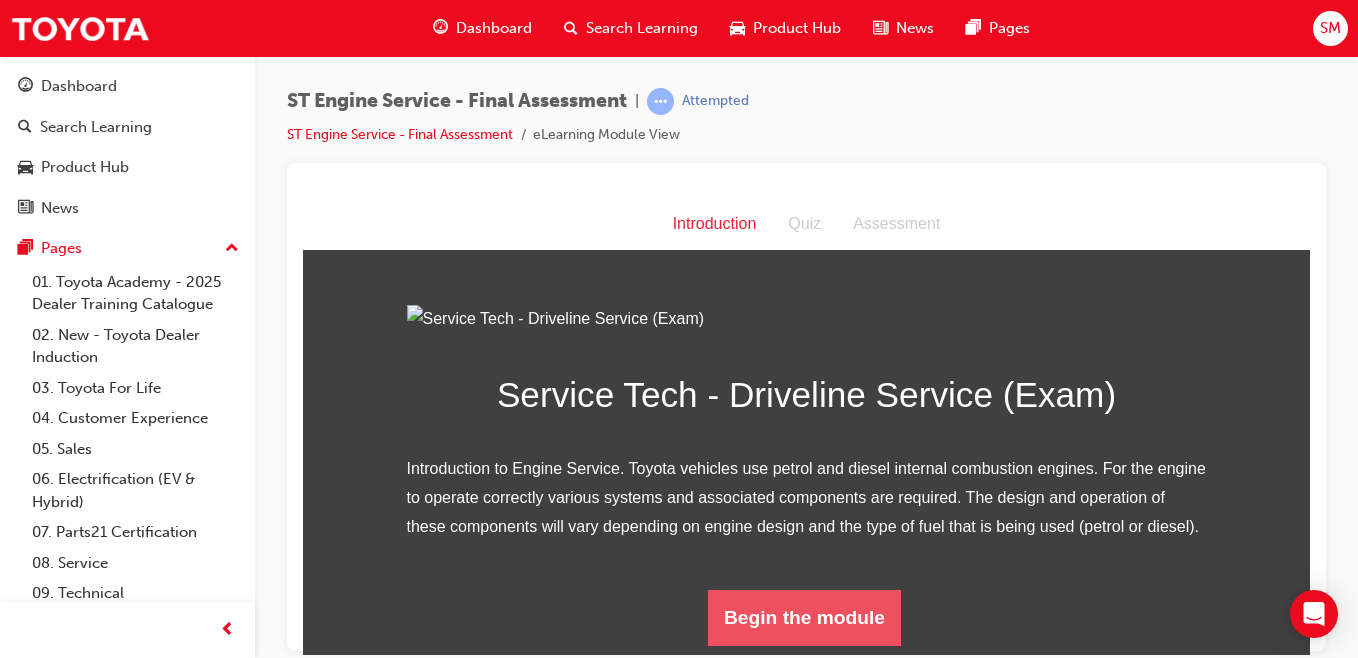 click on "Begin the module" at bounding box center (804, 617) 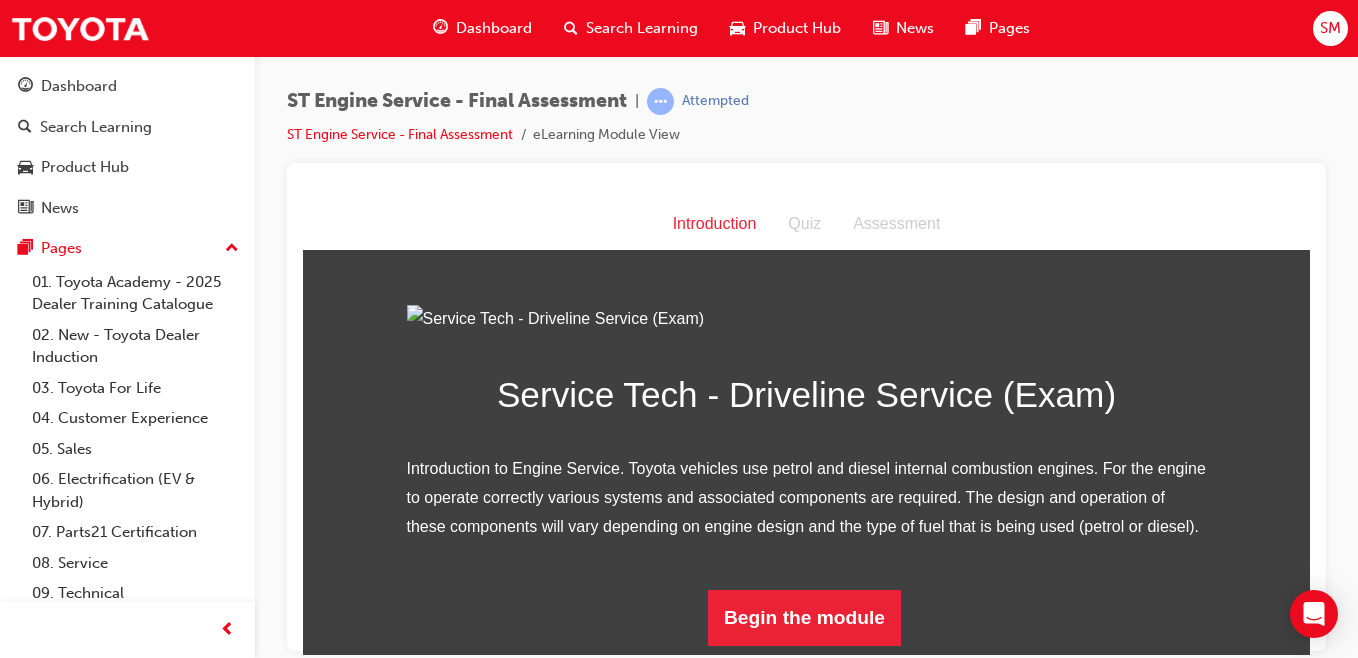 scroll, scrollTop: 0, scrollLeft: 0, axis: both 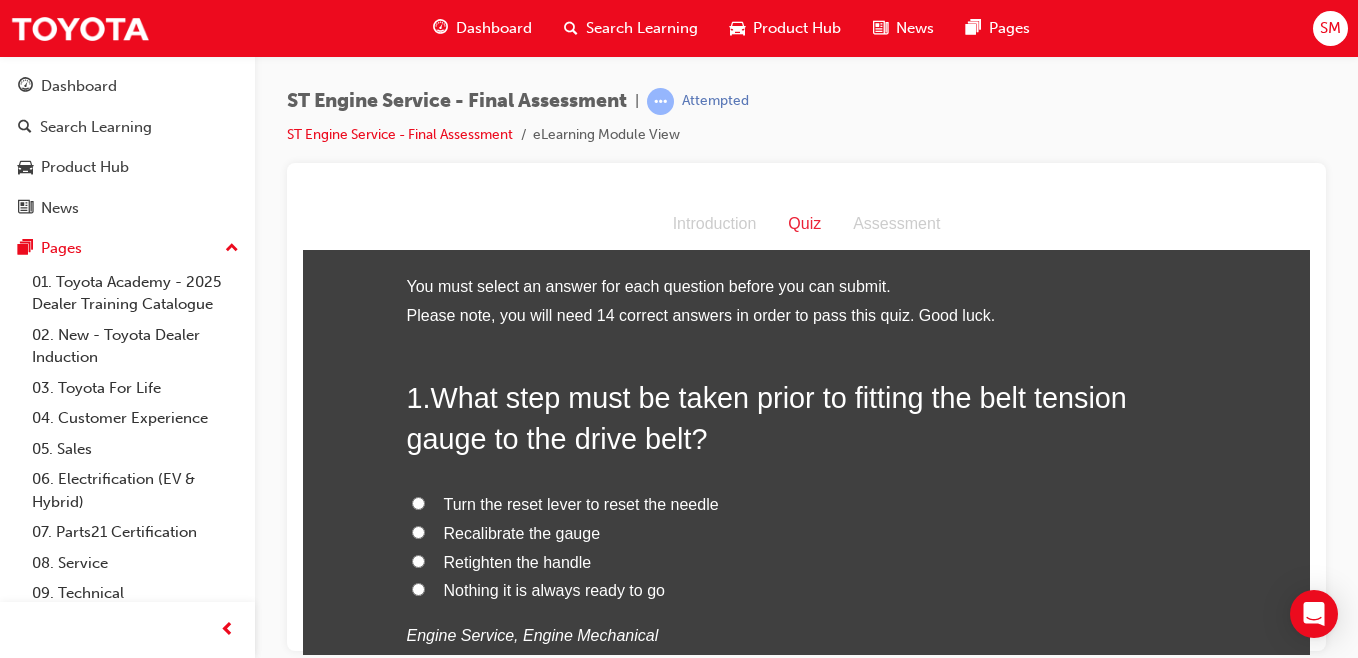 click on "Engine Service, Engine Mechanical" at bounding box center (807, 635) 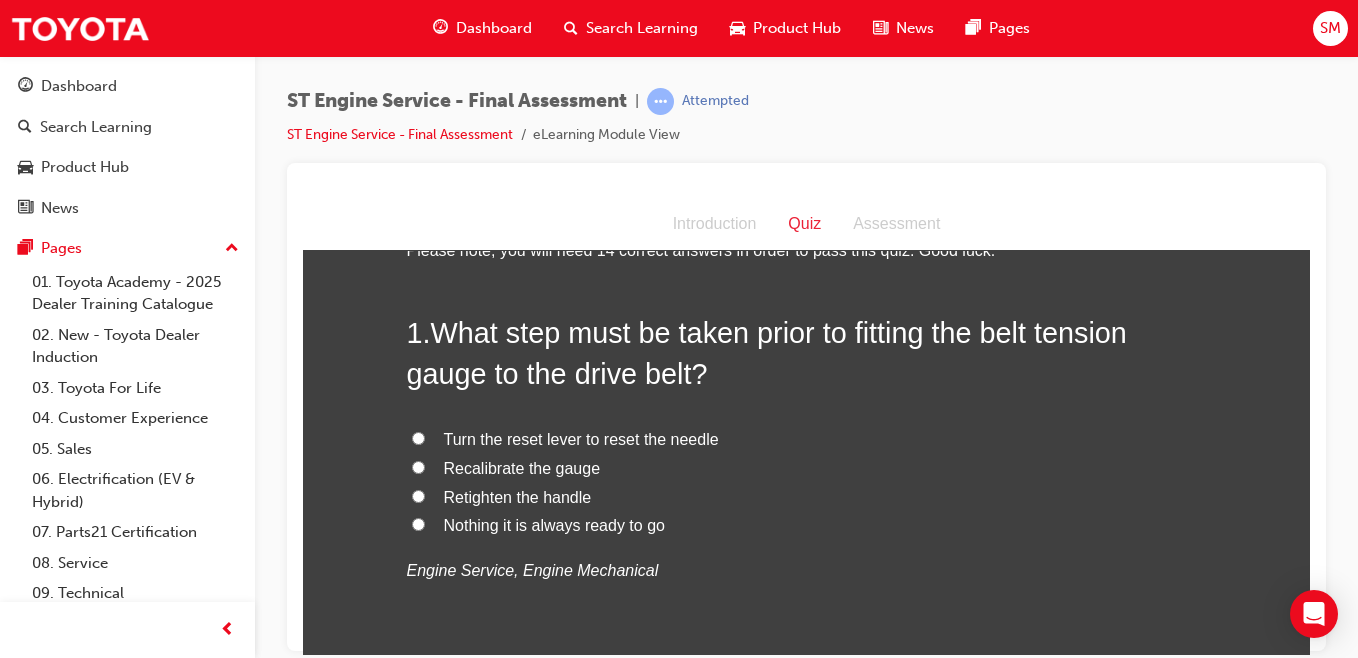 scroll, scrollTop: 80, scrollLeft: 0, axis: vertical 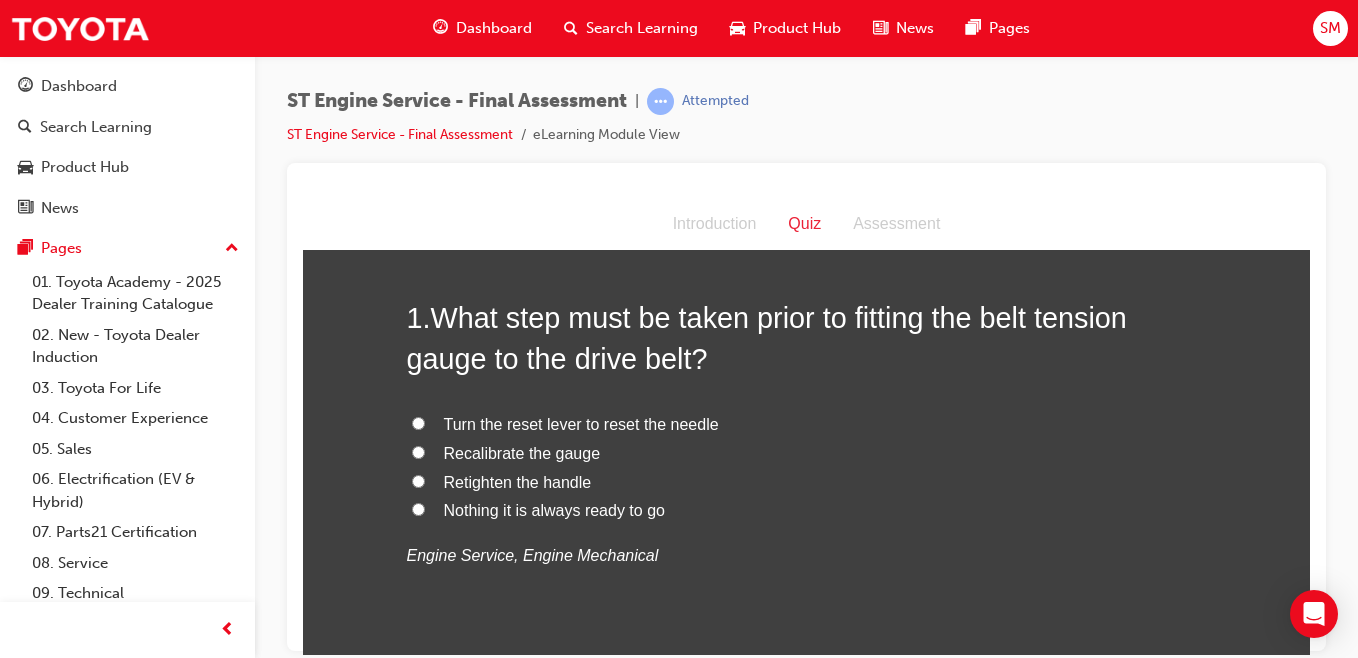 click on "Turn the reset lever to reset the needle" at bounding box center [807, 424] 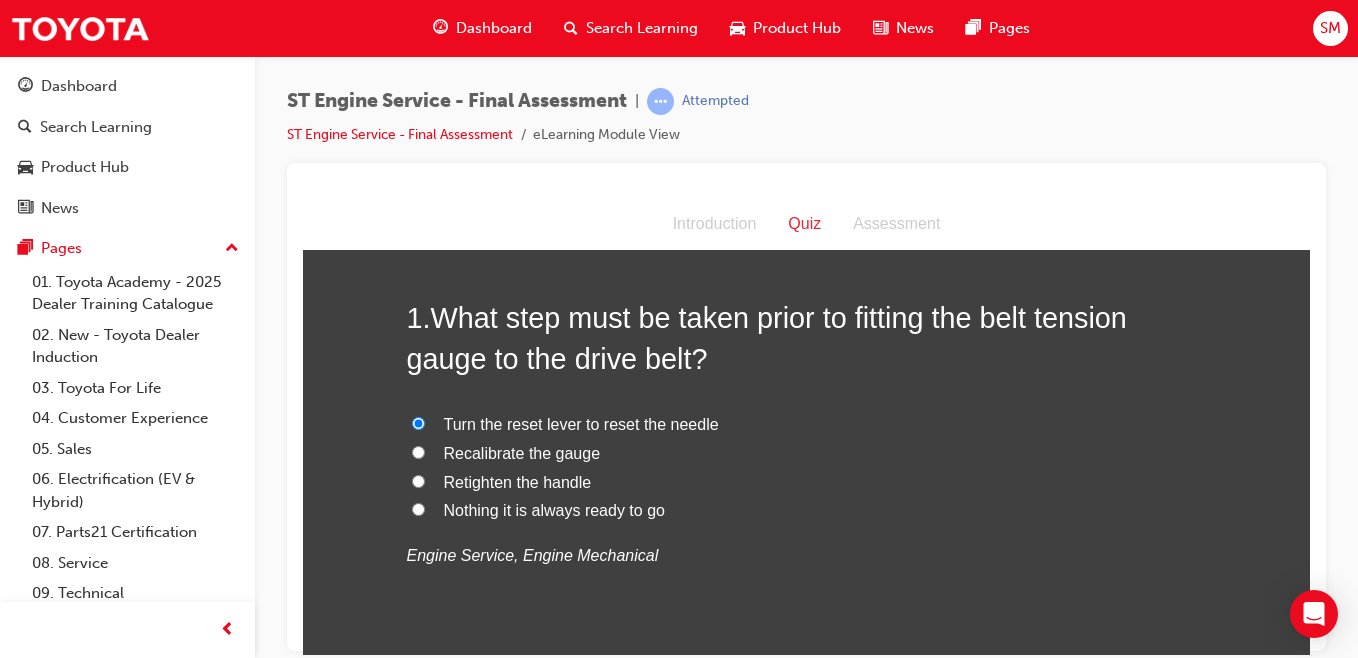 click on "Recalibrate the gauge" at bounding box center (418, 451) 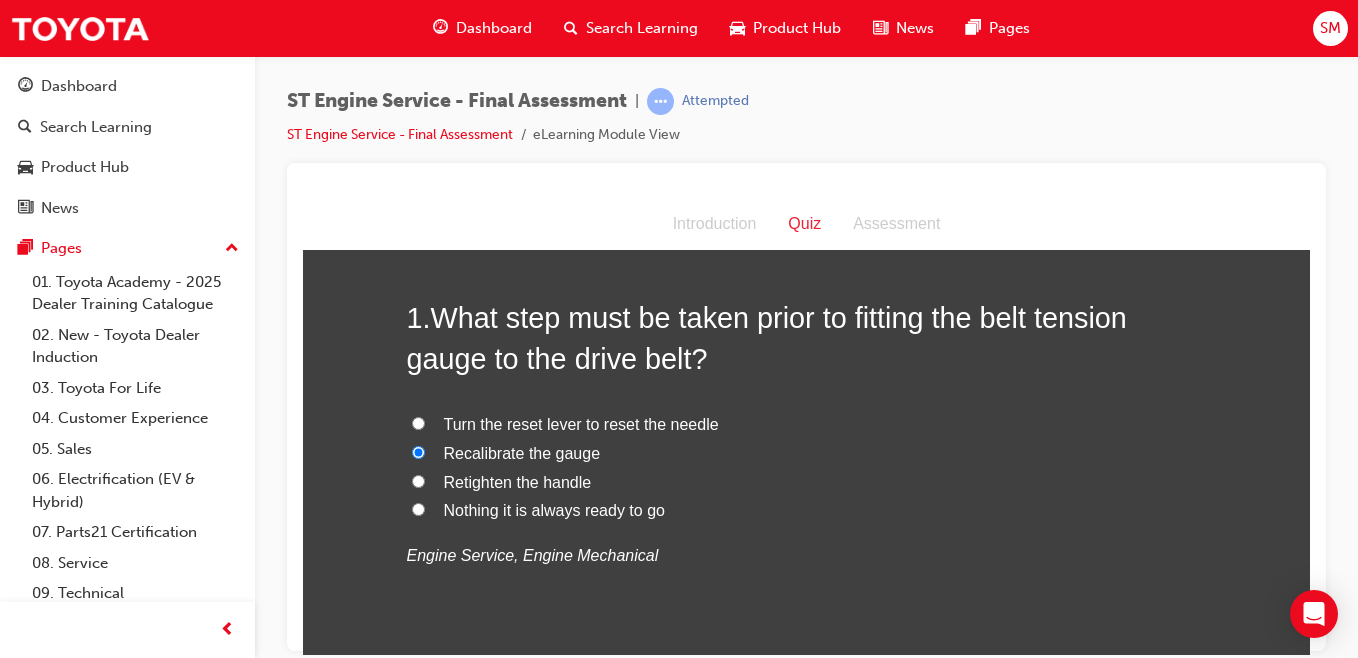 click on "Retighten the handle" at bounding box center (418, 480) 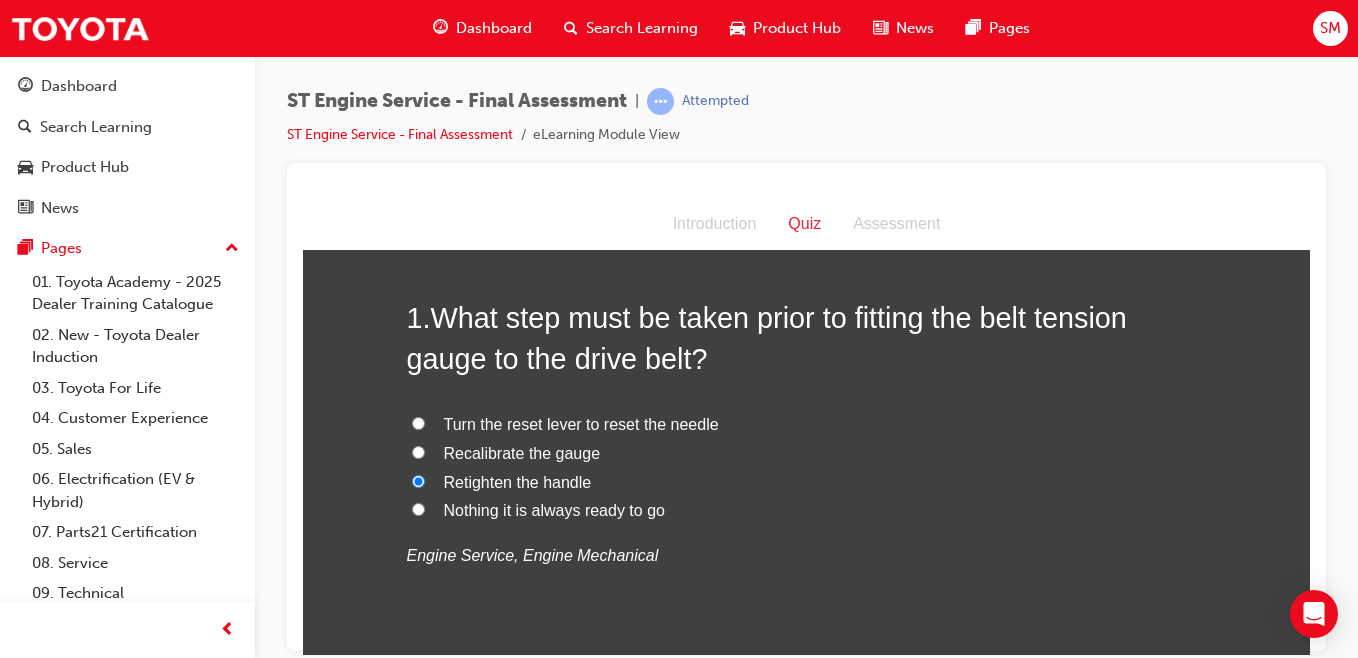 click on "Nothing it is always ready to go" at bounding box center (418, 508) 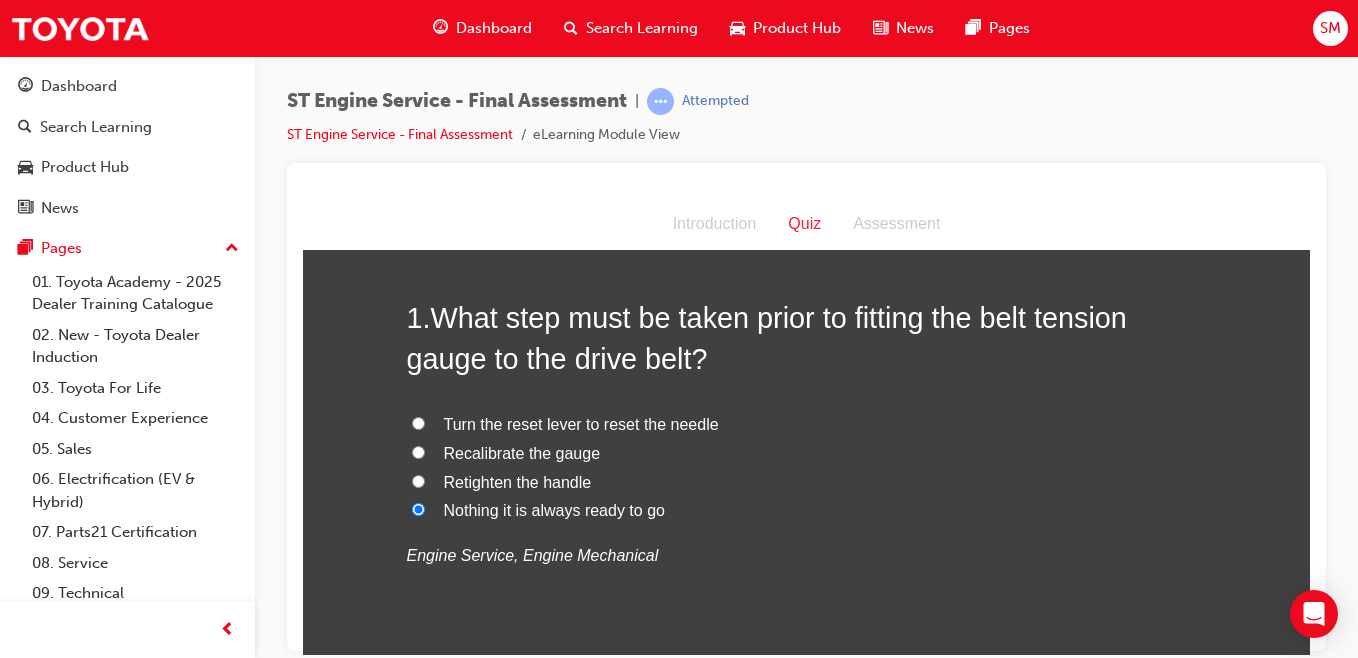 click on "Retighten the handle" at bounding box center (418, 480) 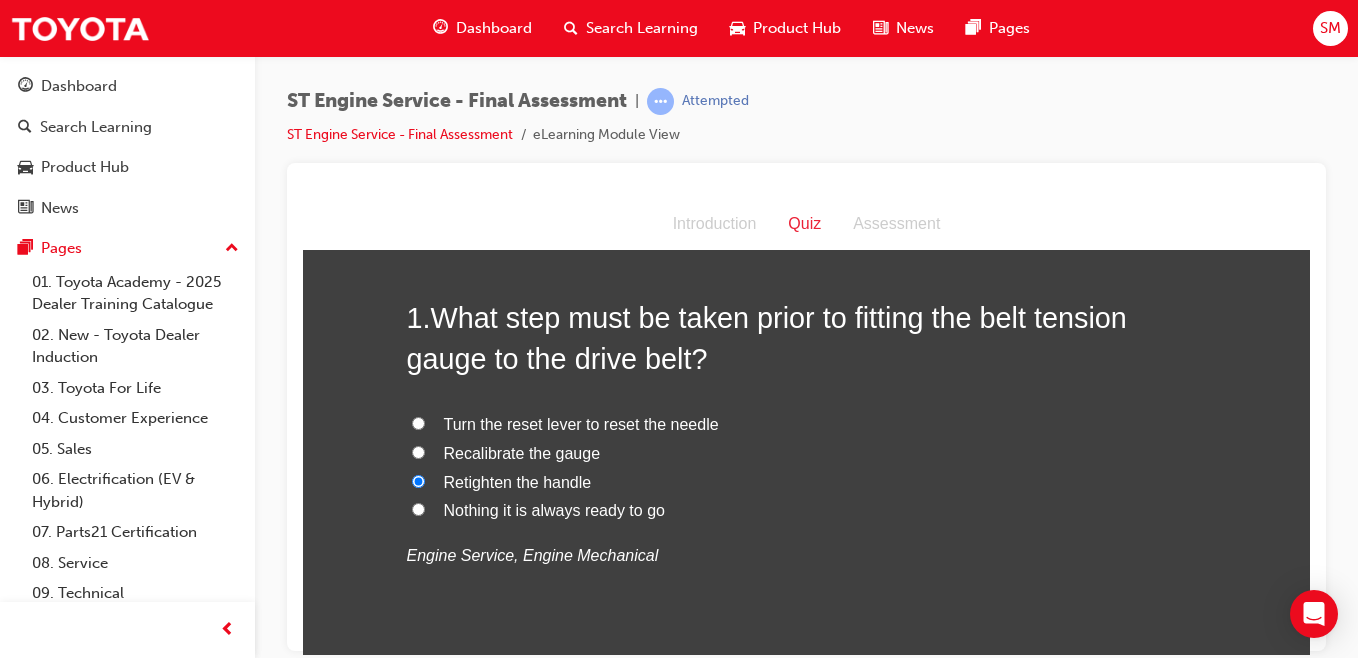 click on "Recalibrate the gauge" at bounding box center [418, 451] 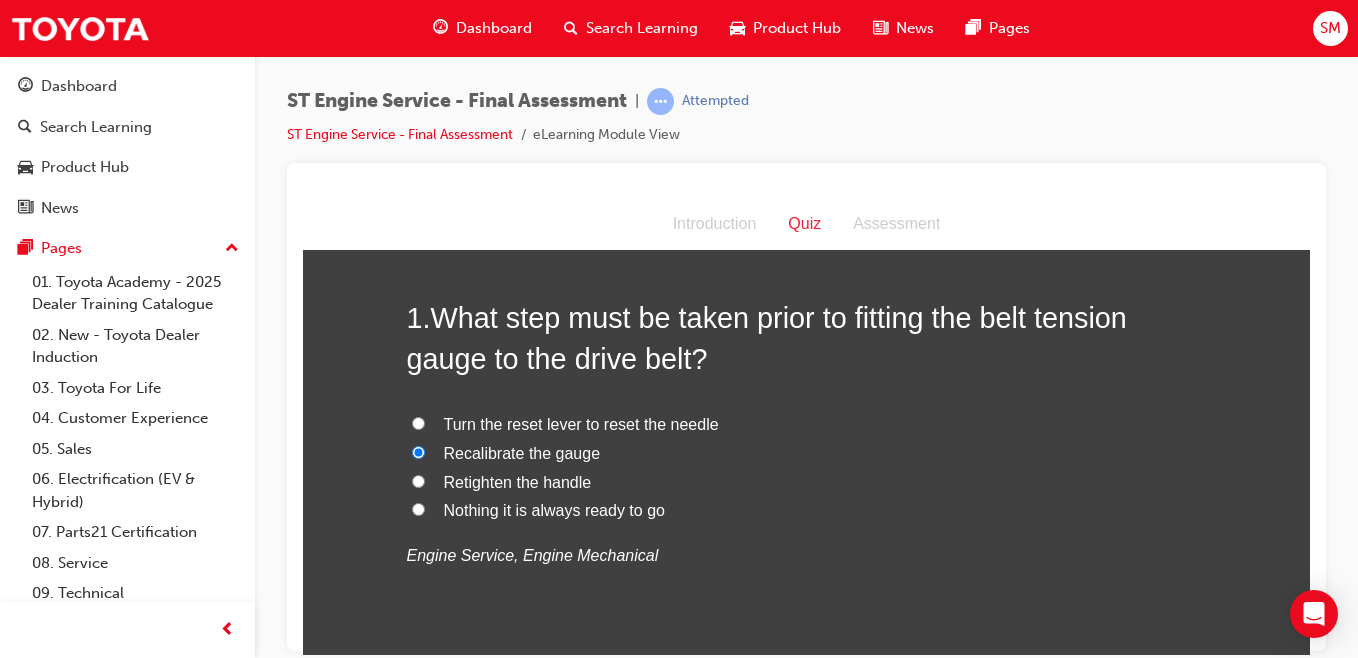 click on "Turn the reset lever to reset the needle" at bounding box center (418, 422) 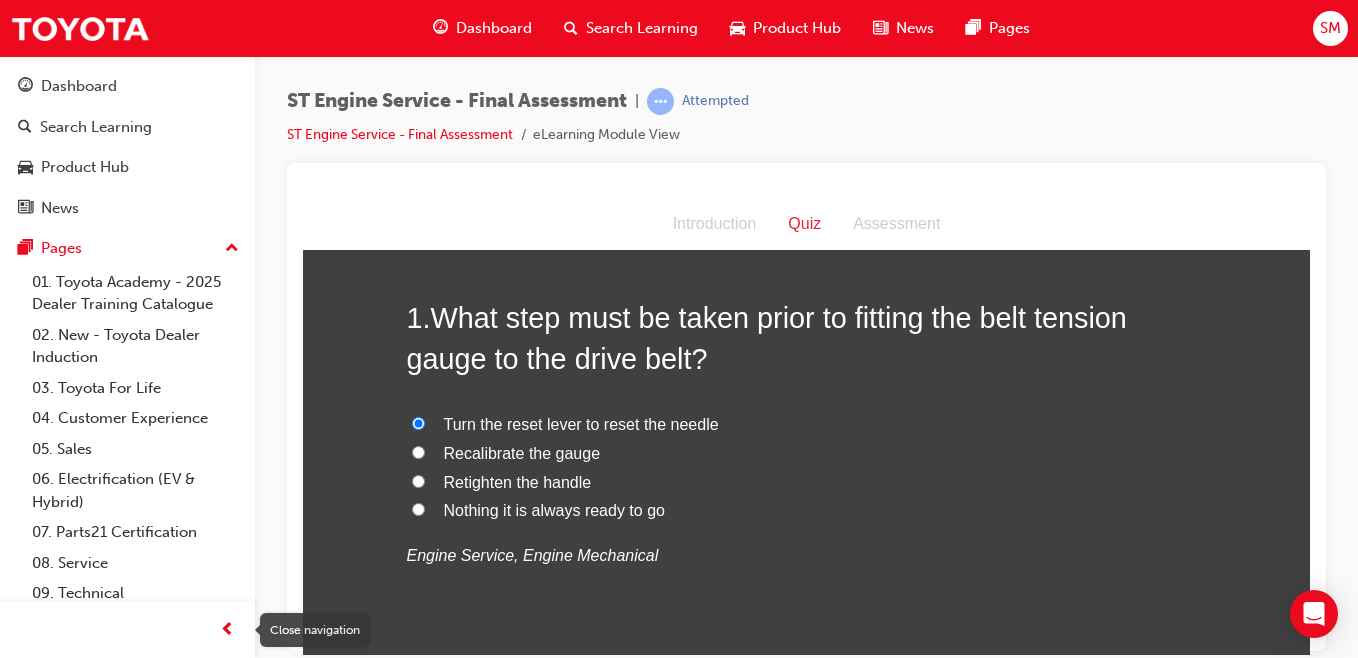 click at bounding box center (227, 630) 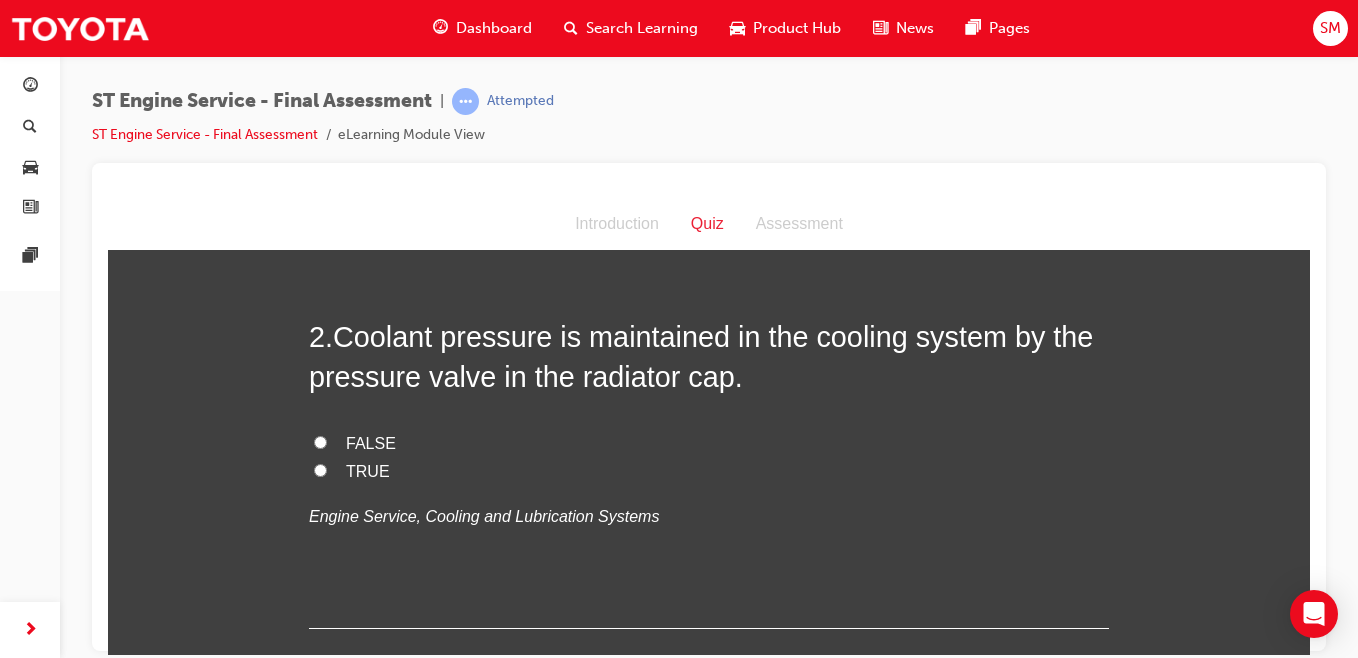 scroll, scrollTop: 548, scrollLeft: 0, axis: vertical 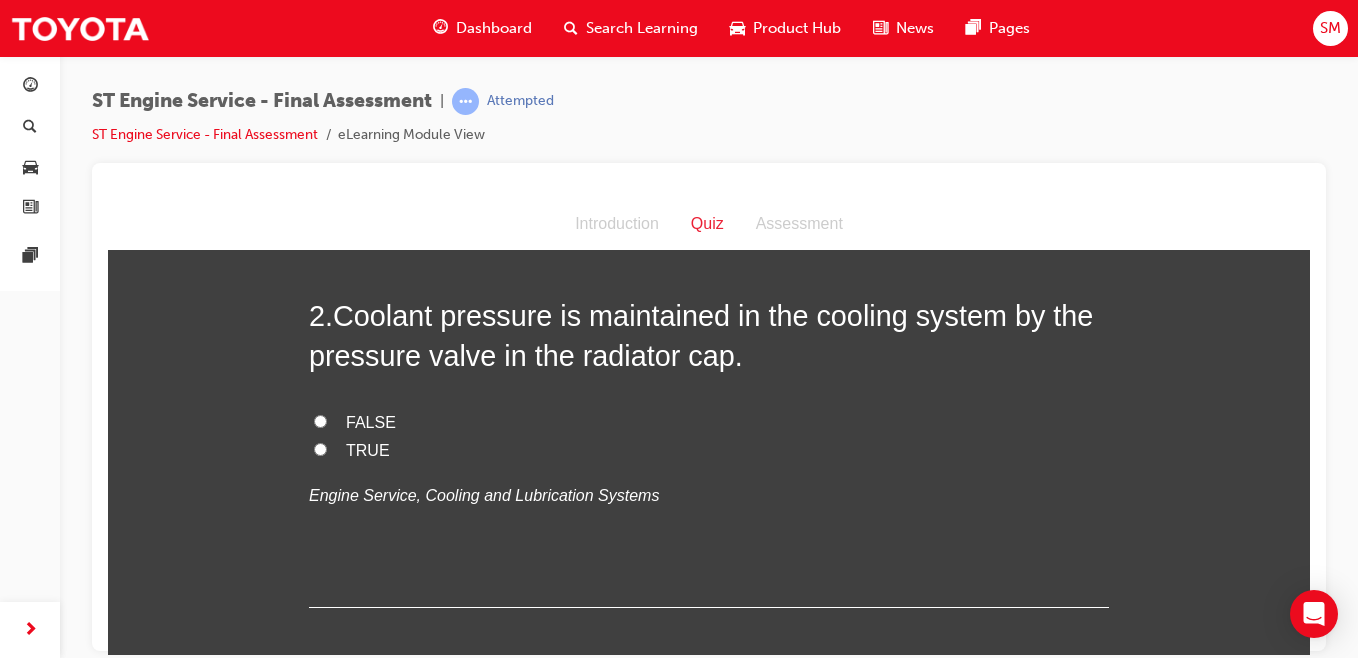 click on "TRUE" at bounding box center (320, 448) 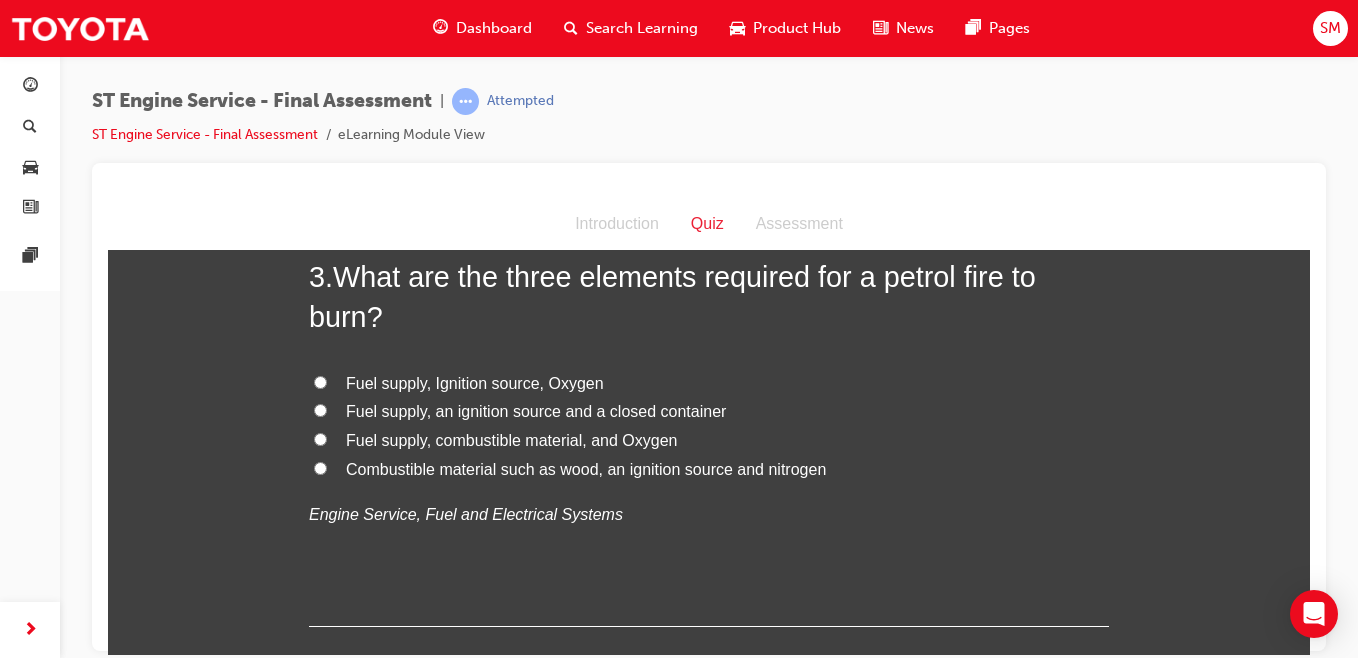 scroll, scrollTop: 991, scrollLeft: 0, axis: vertical 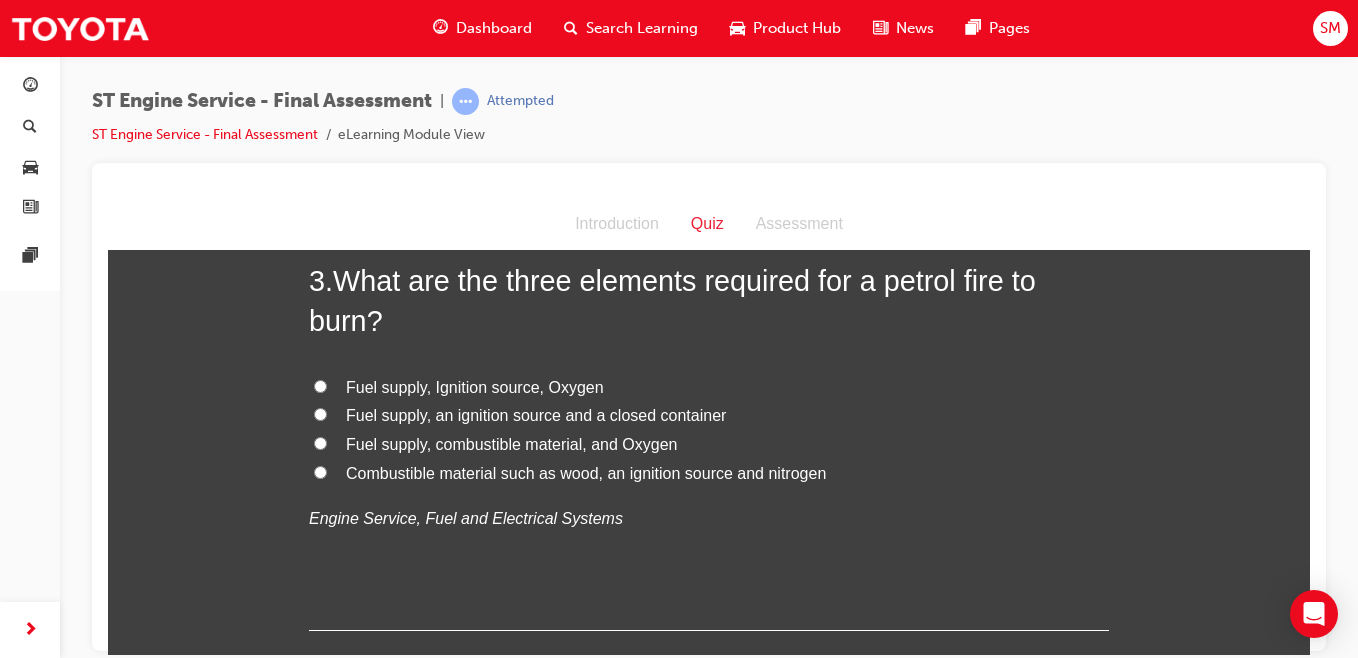 click on "Fuel supply, combustible material, and Oxygen" at bounding box center [320, 442] 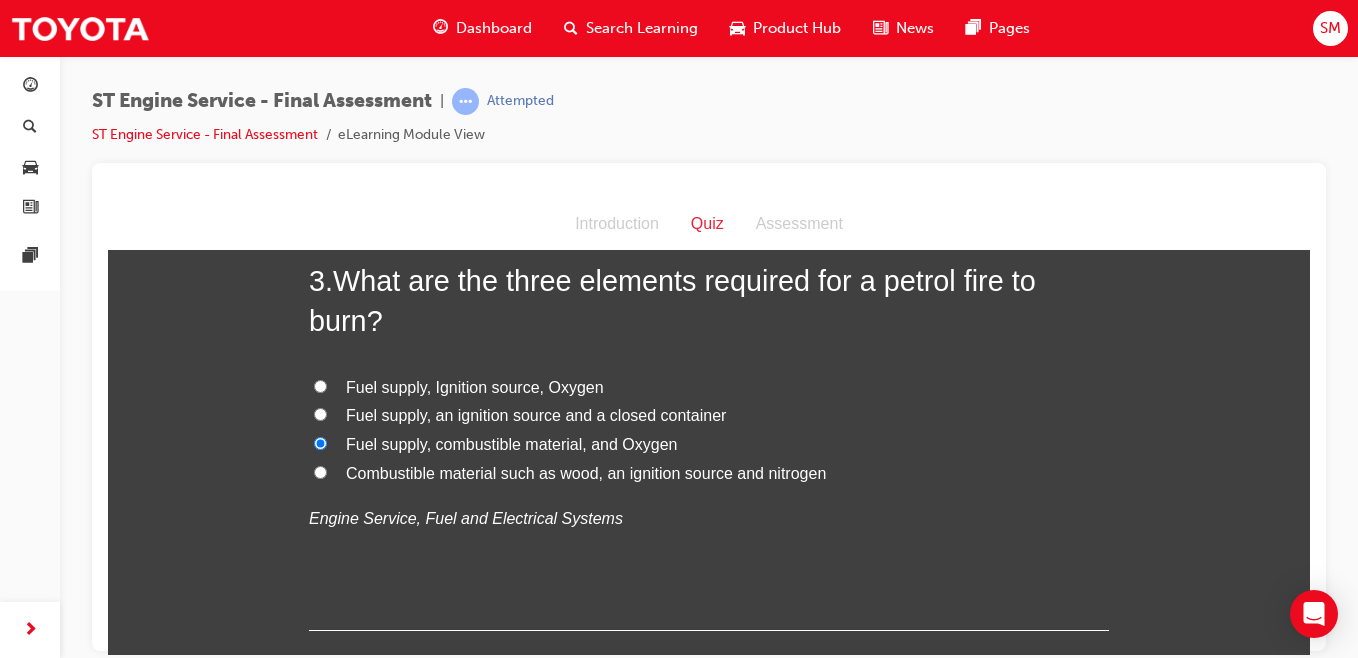 click on "Combustible material such as wood, an ignition source and nitrogen" at bounding box center [709, 473] 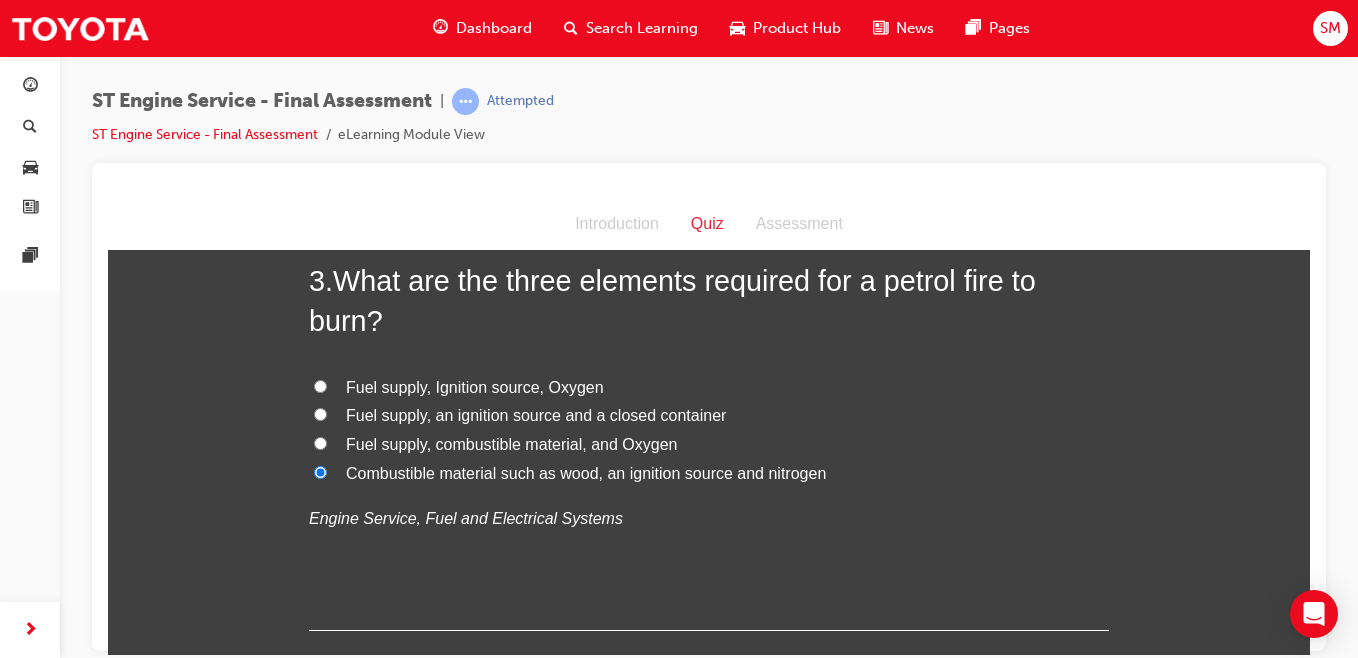 click on "Fuel supply, combustible material, and Oxygen" at bounding box center [709, 444] 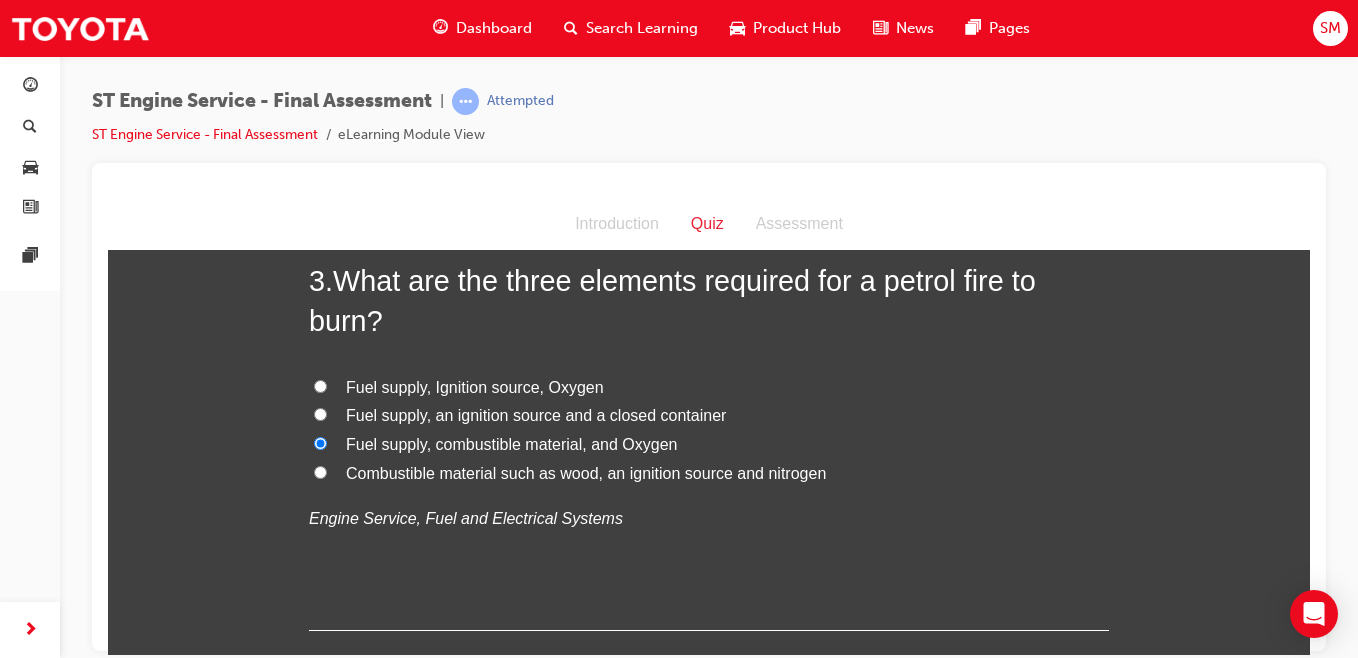 click on "Combustible material such as wood, an ignition source and nitrogen" at bounding box center [709, 473] 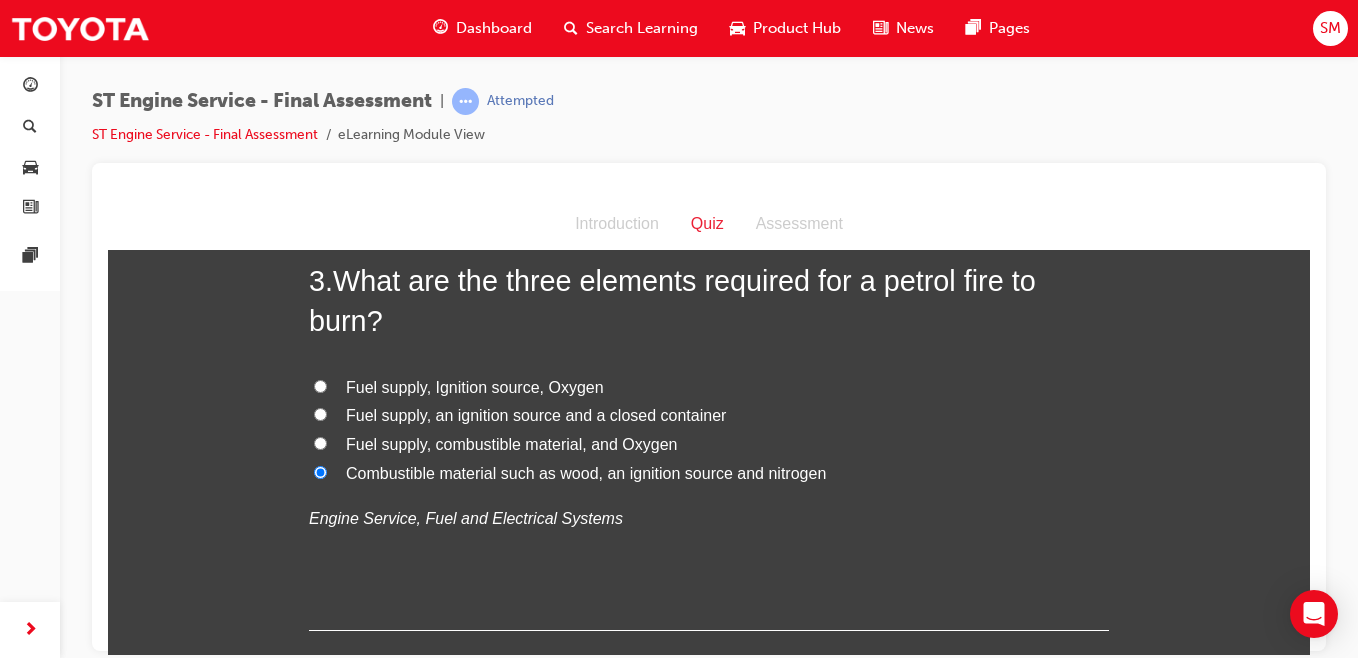 click on "Fuel supply, Ignition source, Oxygen" at bounding box center [320, 385] 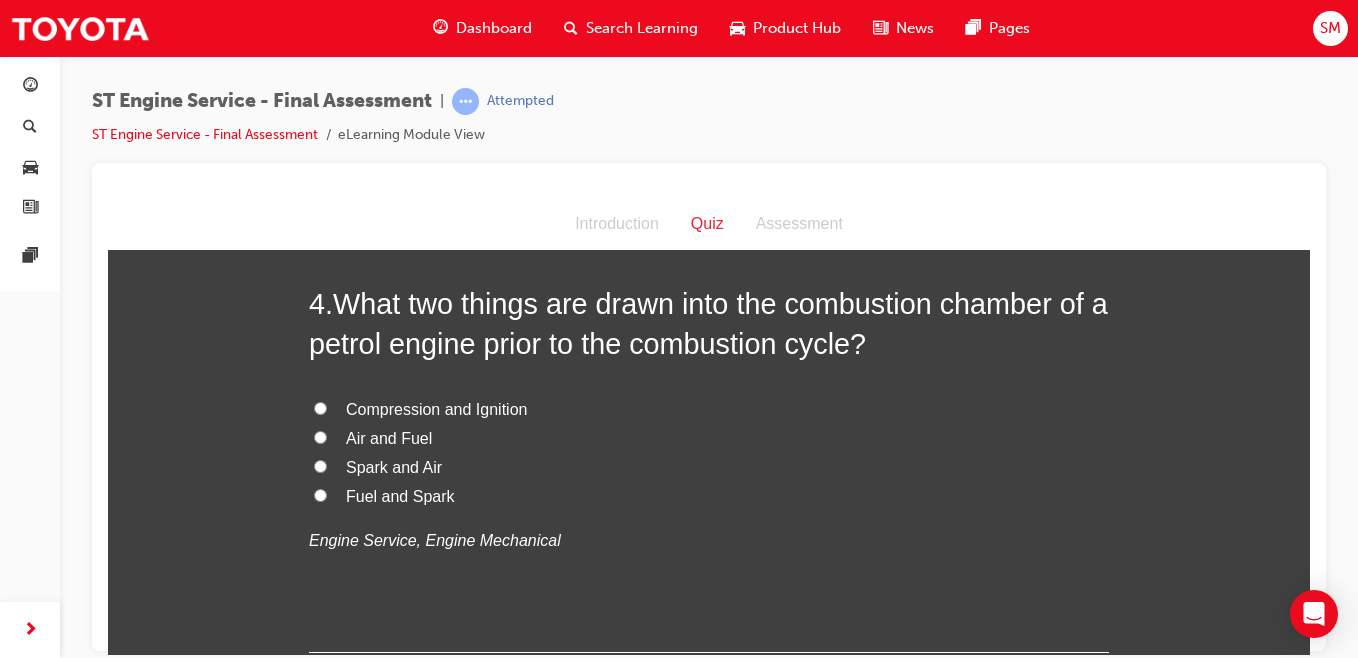 scroll, scrollTop: 1433, scrollLeft: 0, axis: vertical 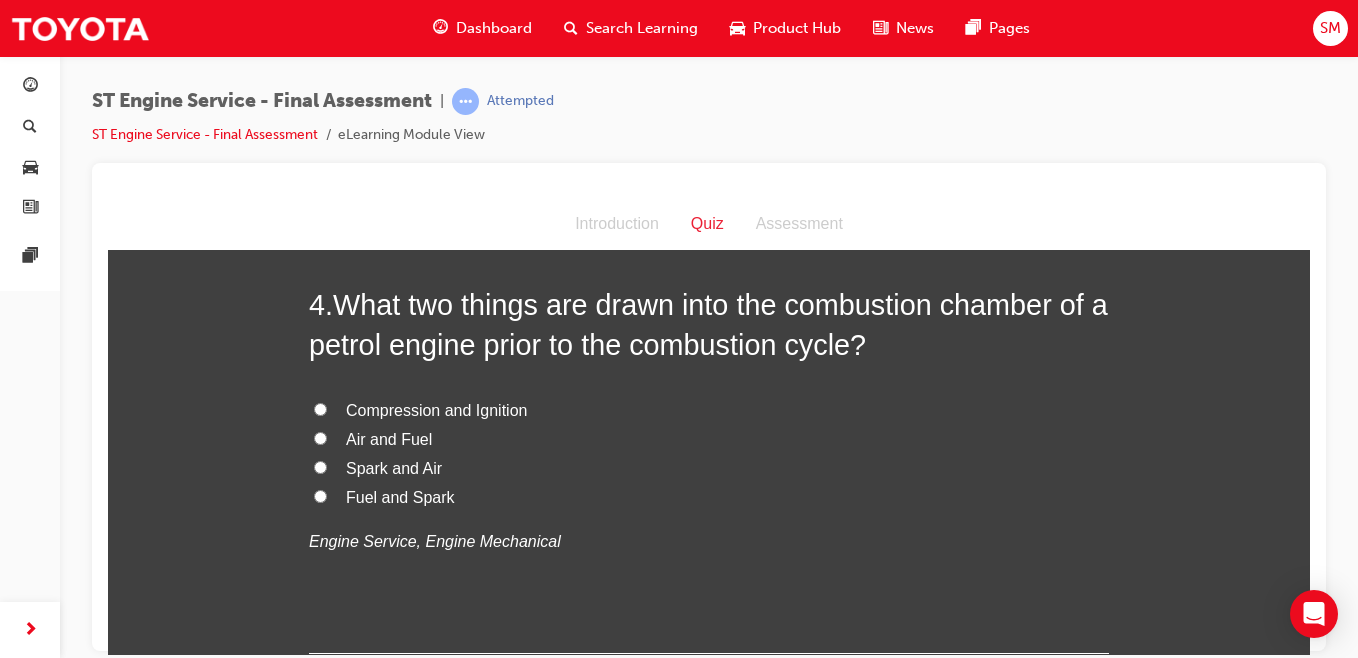 click on "Compression and Ignition" at bounding box center [320, 408] 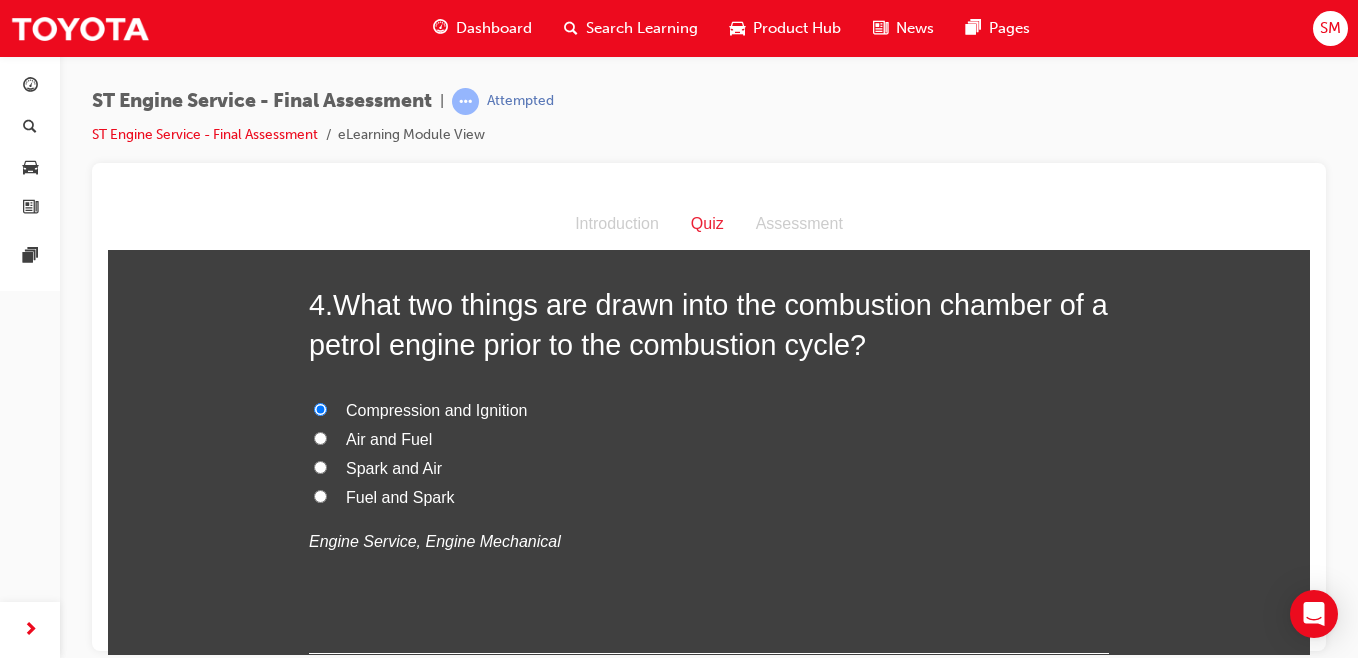 click on "Fuel and Spark" at bounding box center [709, 497] 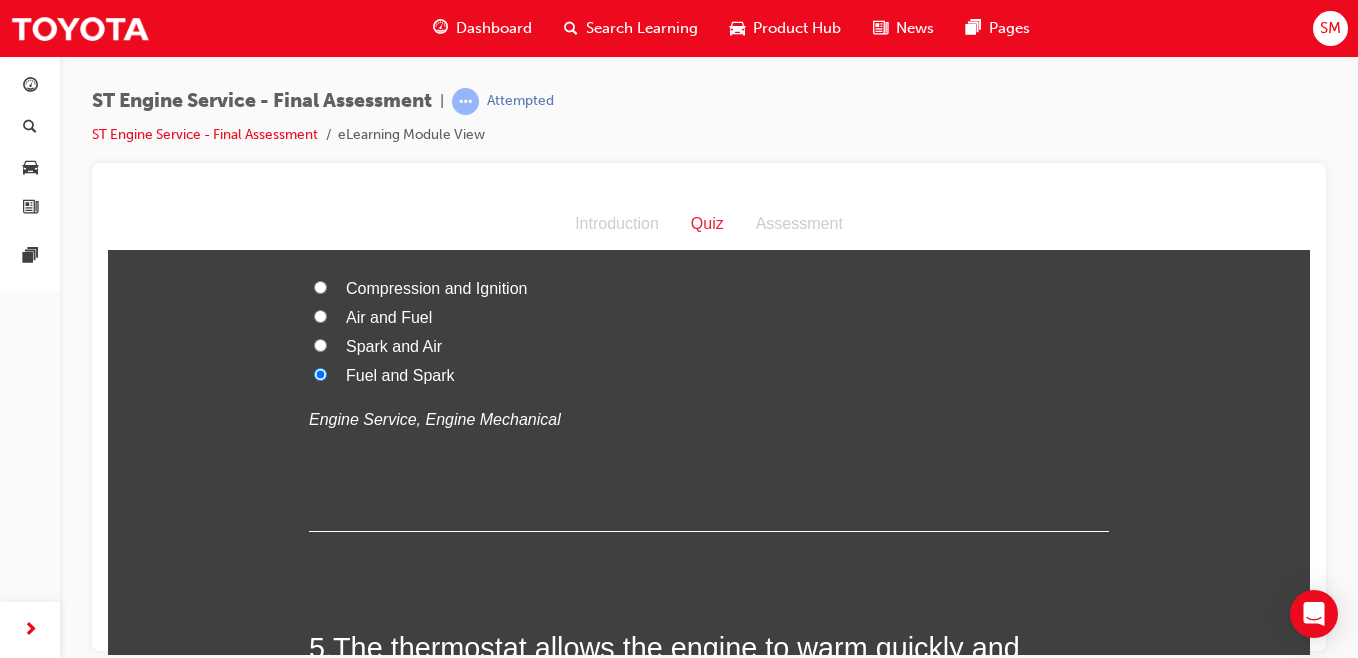 scroll, scrollTop: 1557, scrollLeft: 0, axis: vertical 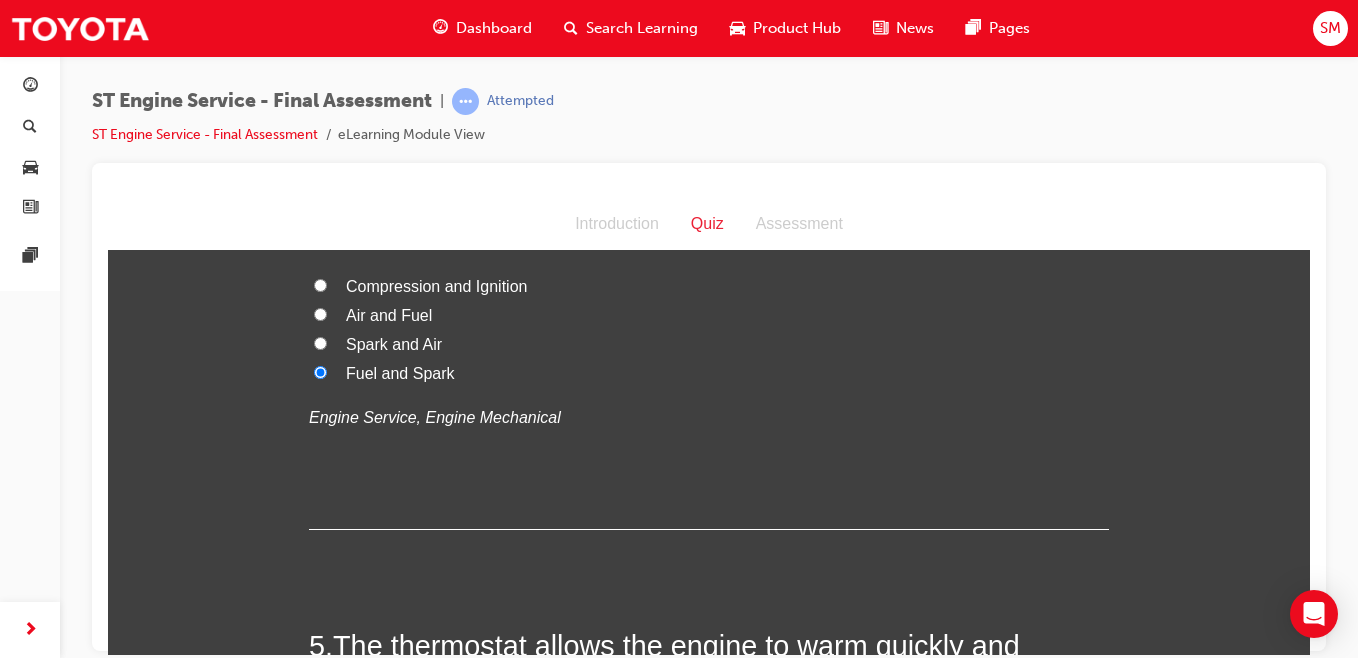 click on "Spark and Air" at bounding box center [320, 342] 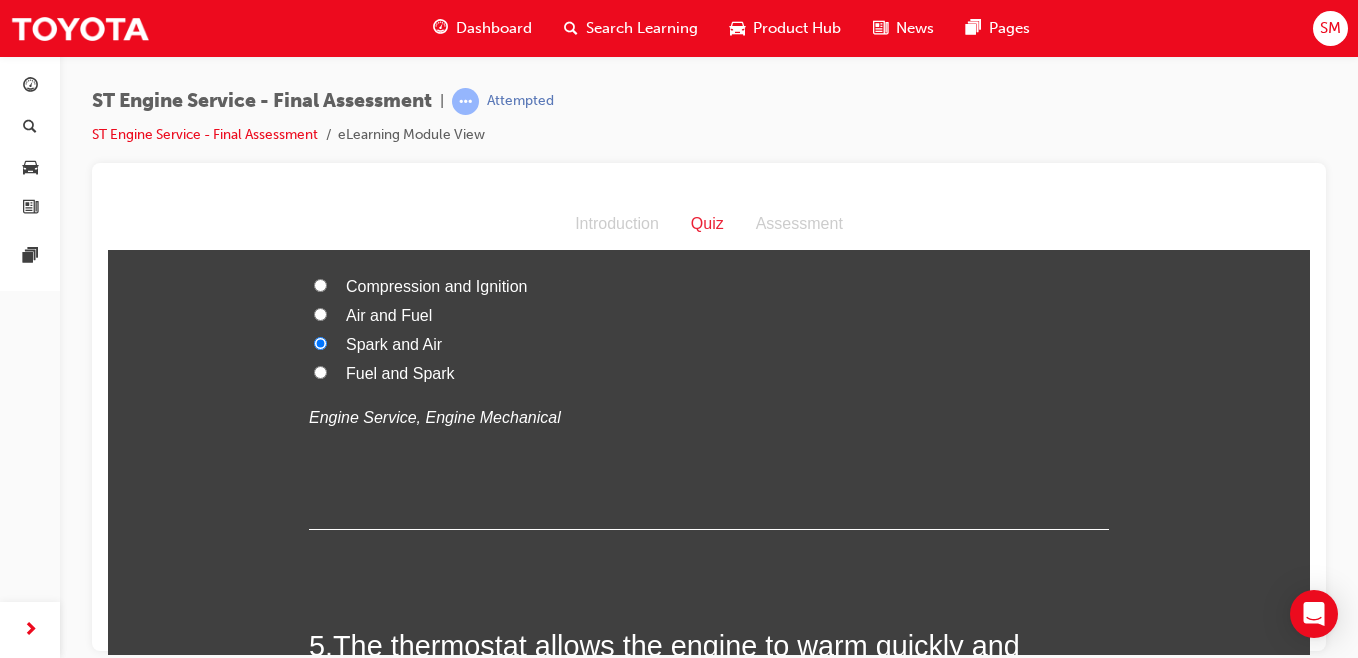 click on "Air and Fuel" at bounding box center (320, 313) 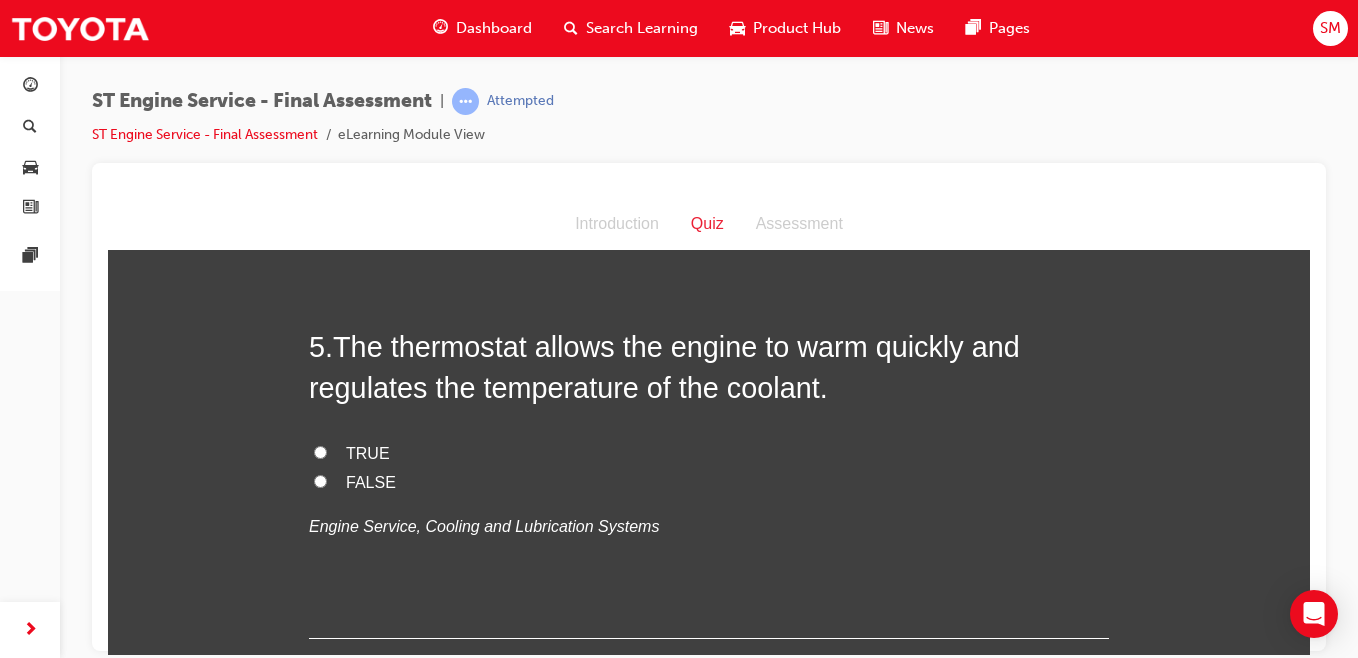 scroll, scrollTop: 1854, scrollLeft: 0, axis: vertical 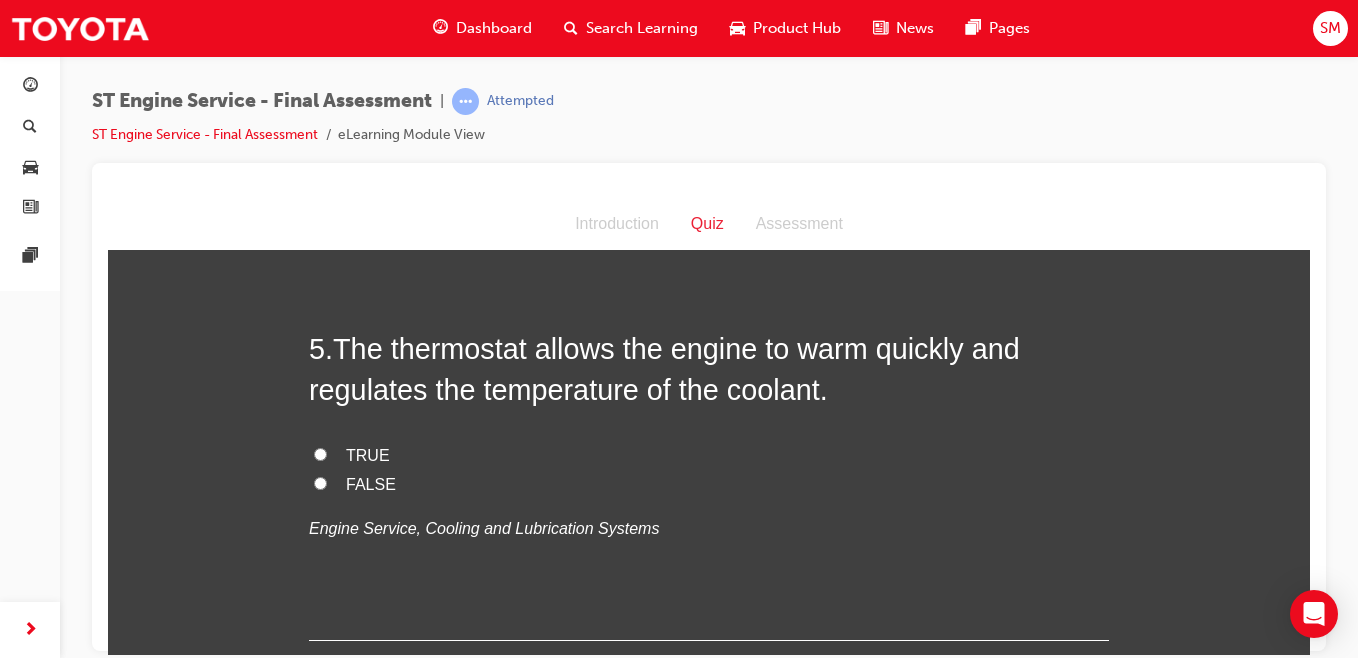 click on "TRUE" at bounding box center [320, 453] 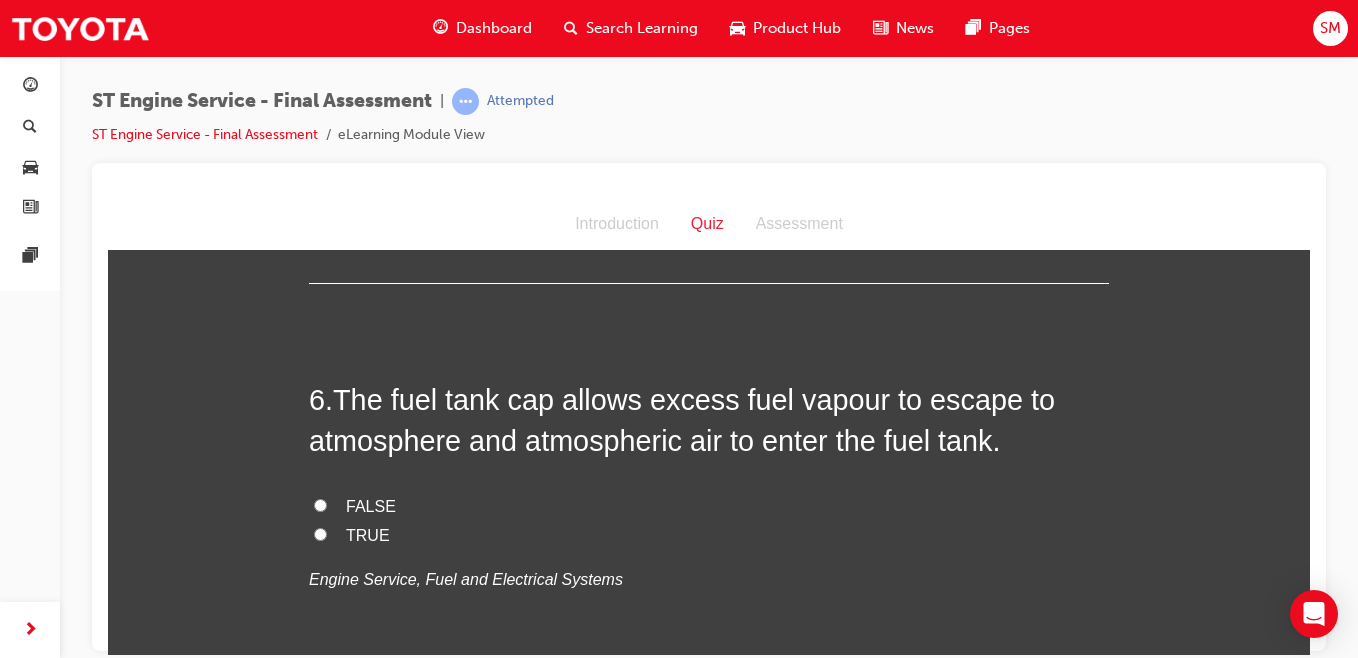scroll, scrollTop: 2201, scrollLeft: 0, axis: vertical 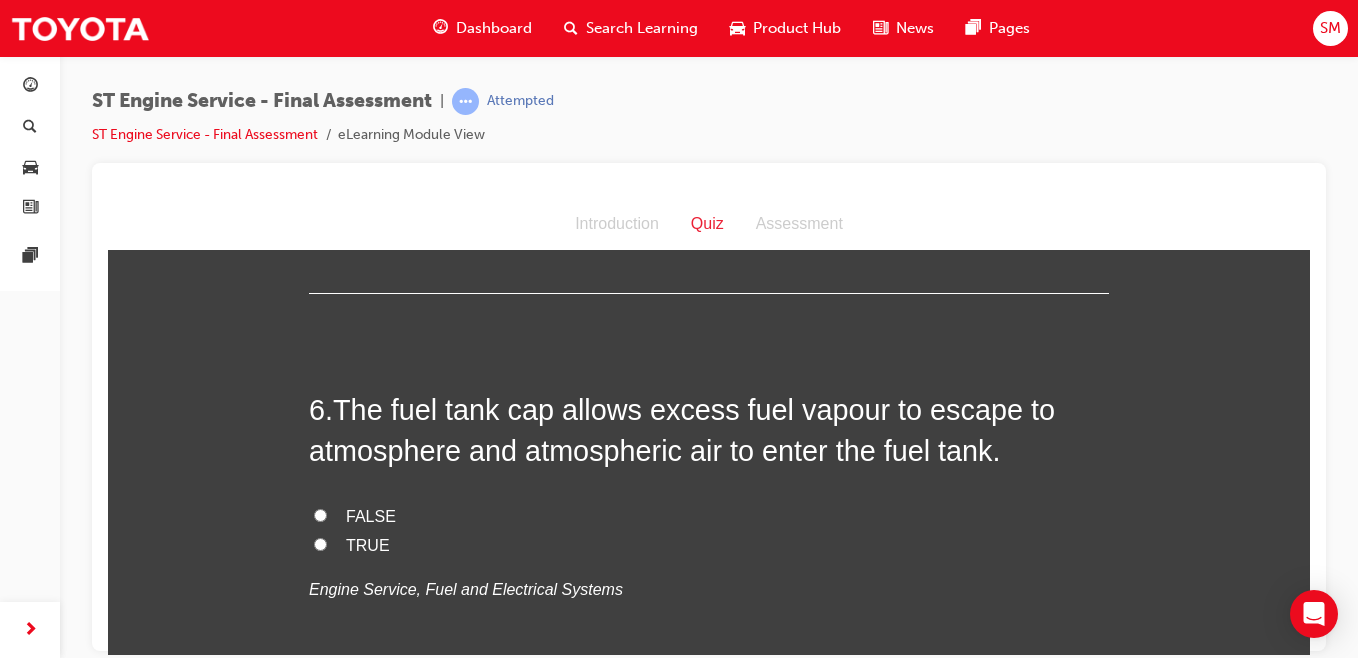 click on "FALSE" at bounding box center (320, 514) 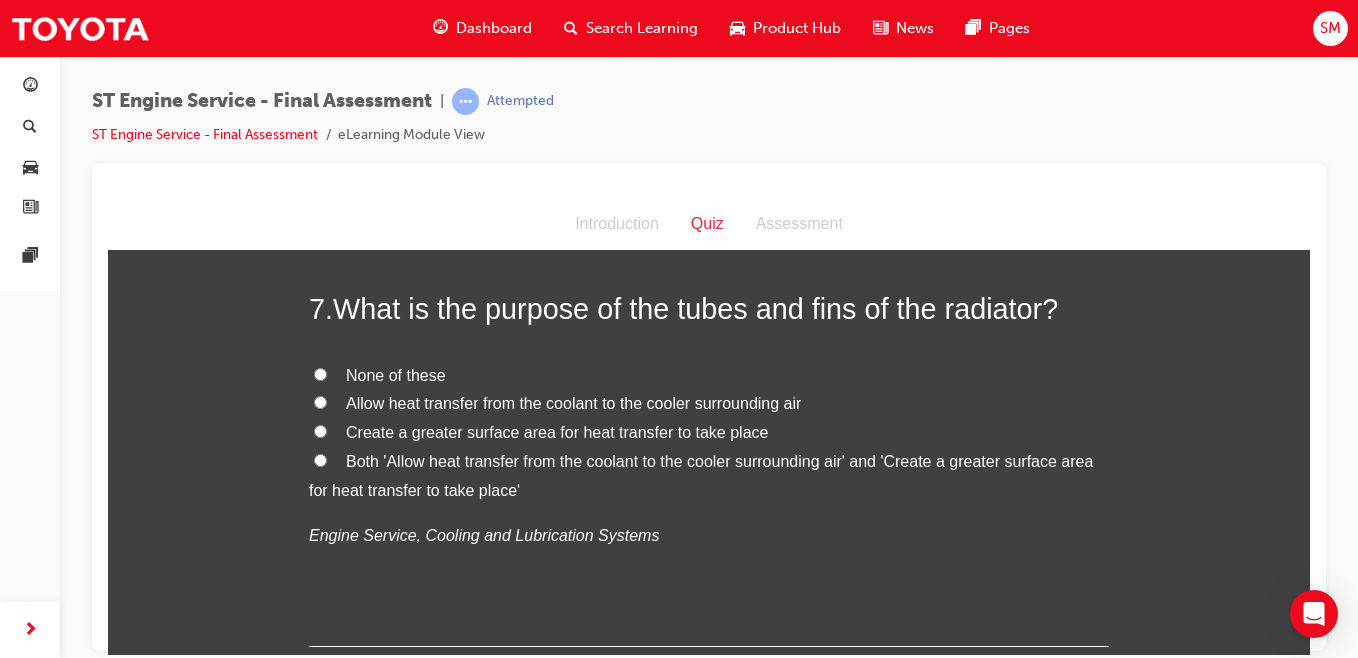 scroll, scrollTop: 2714, scrollLeft: 0, axis: vertical 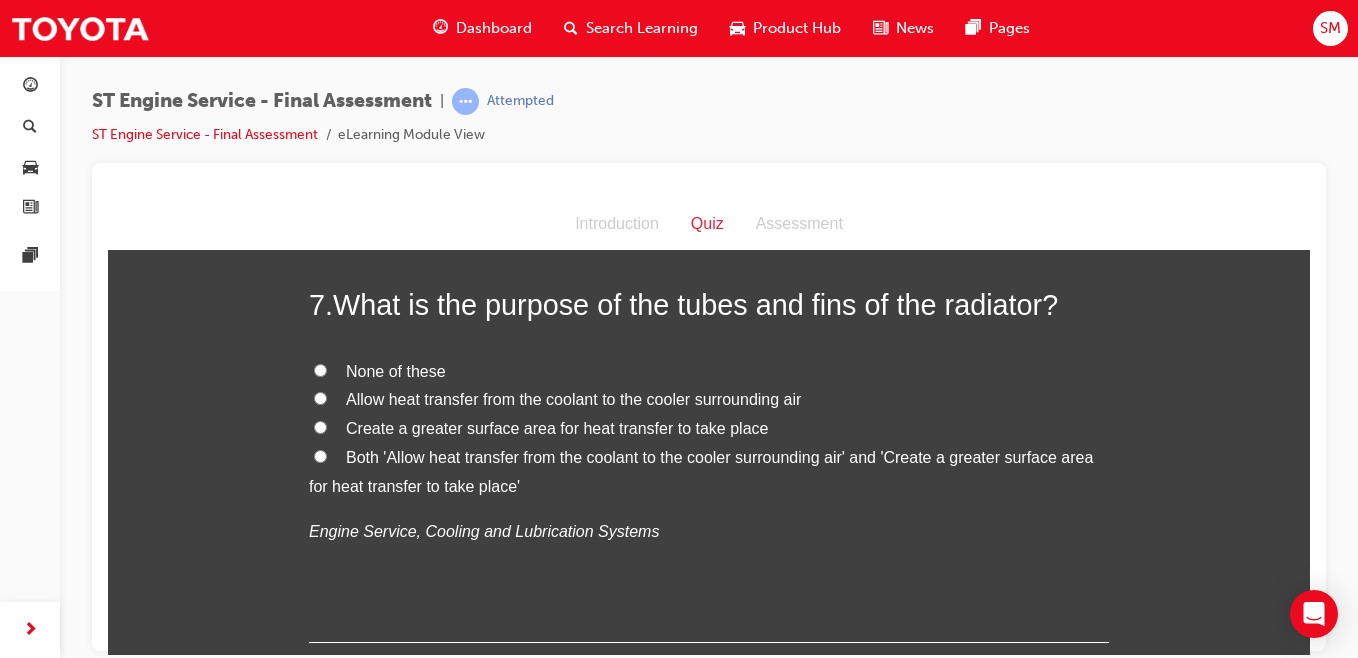 click on "Both 'Allow heat transfer from the coolant to the cooler surrounding air' and 'Create a greater surface area for heat transfer to take place'" at bounding box center (320, 455) 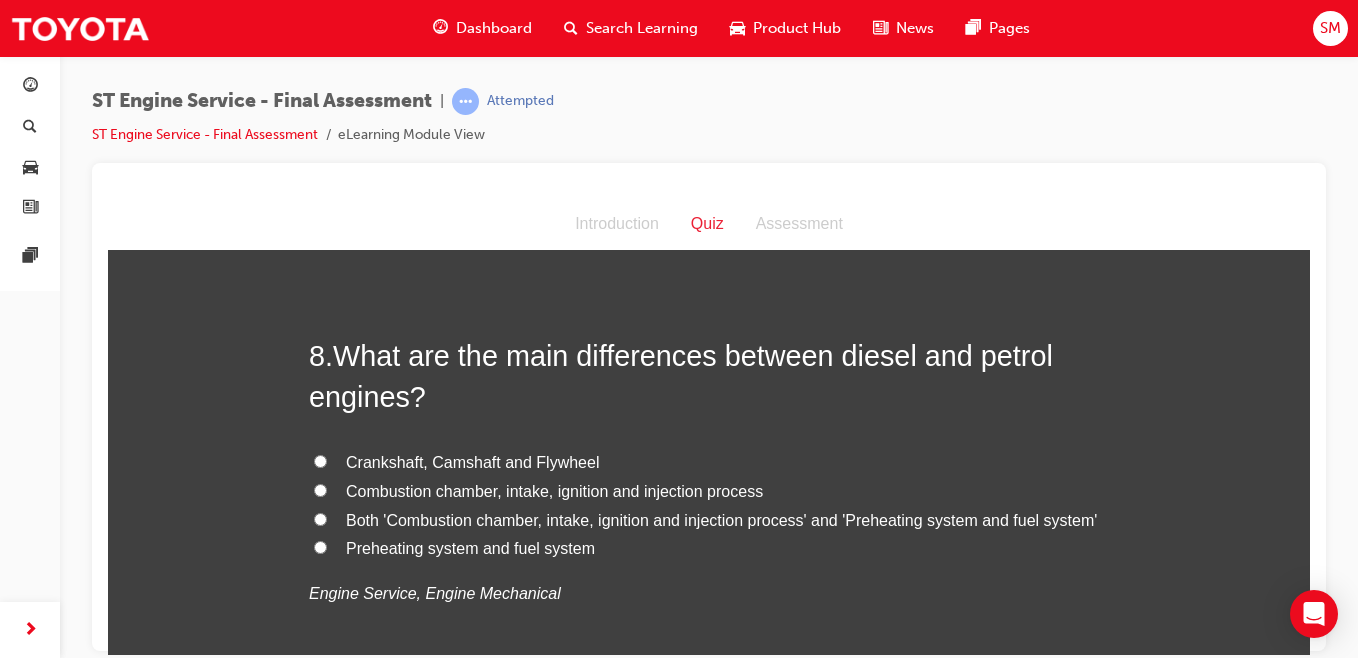 scroll, scrollTop: 3152, scrollLeft: 0, axis: vertical 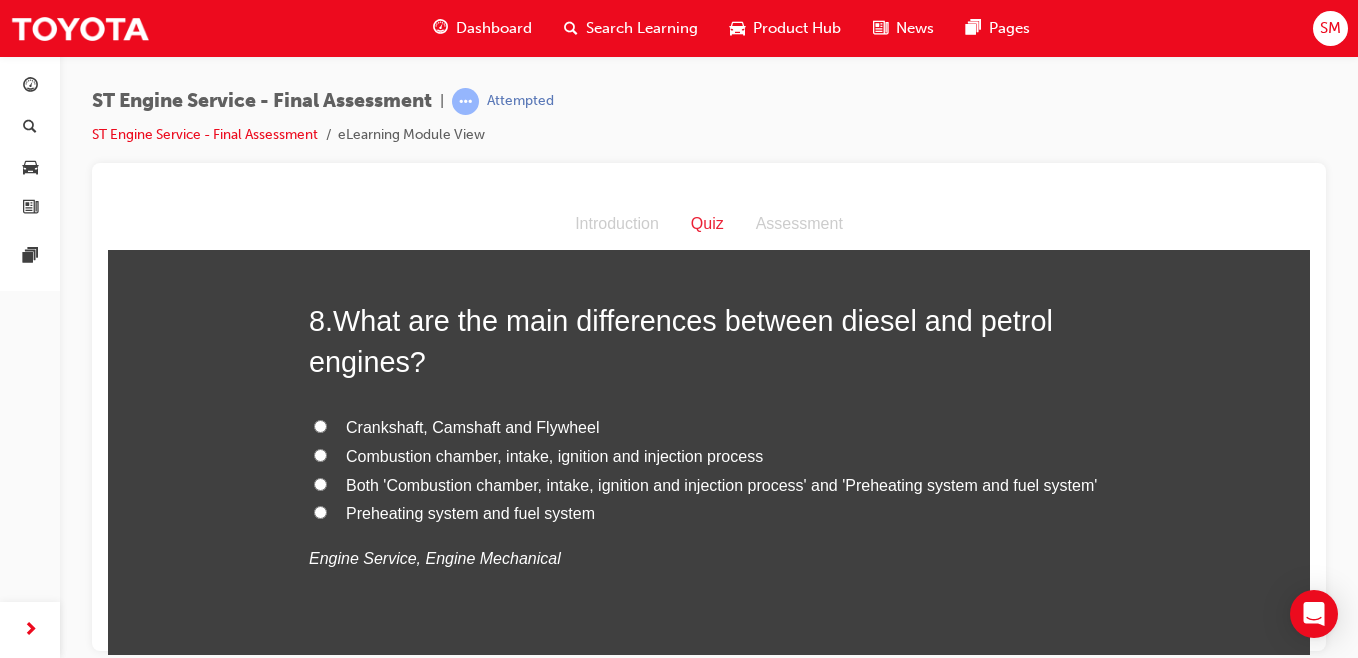 click on "Preheating system and fuel system" at bounding box center [320, 511] 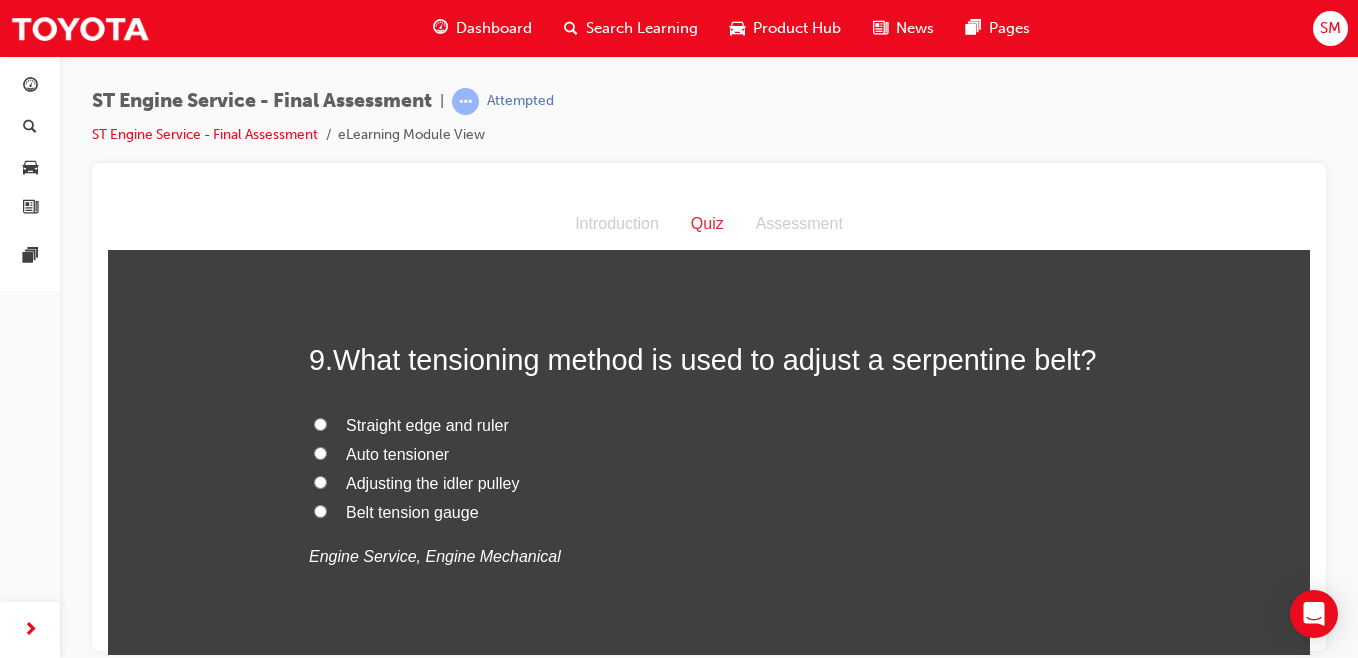 scroll, scrollTop: 3581, scrollLeft: 0, axis: vertical 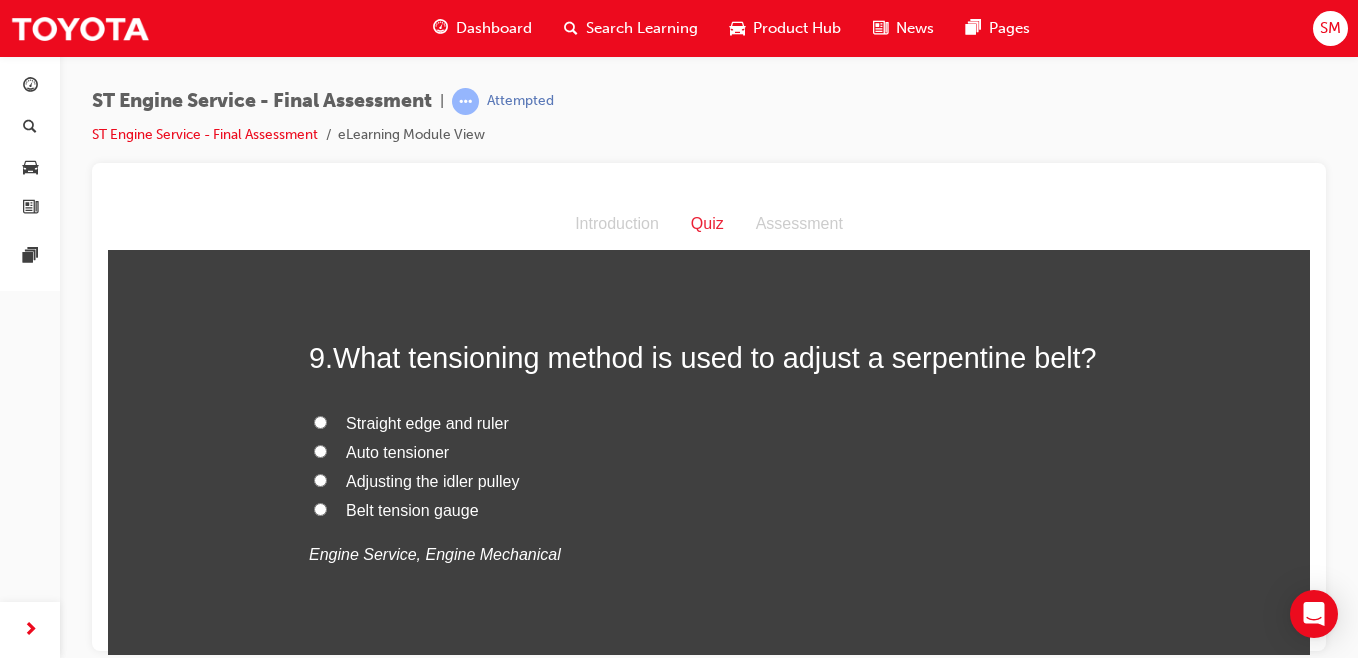 click on "Adjusting the idler pulley" at bounding box center (320, 479) 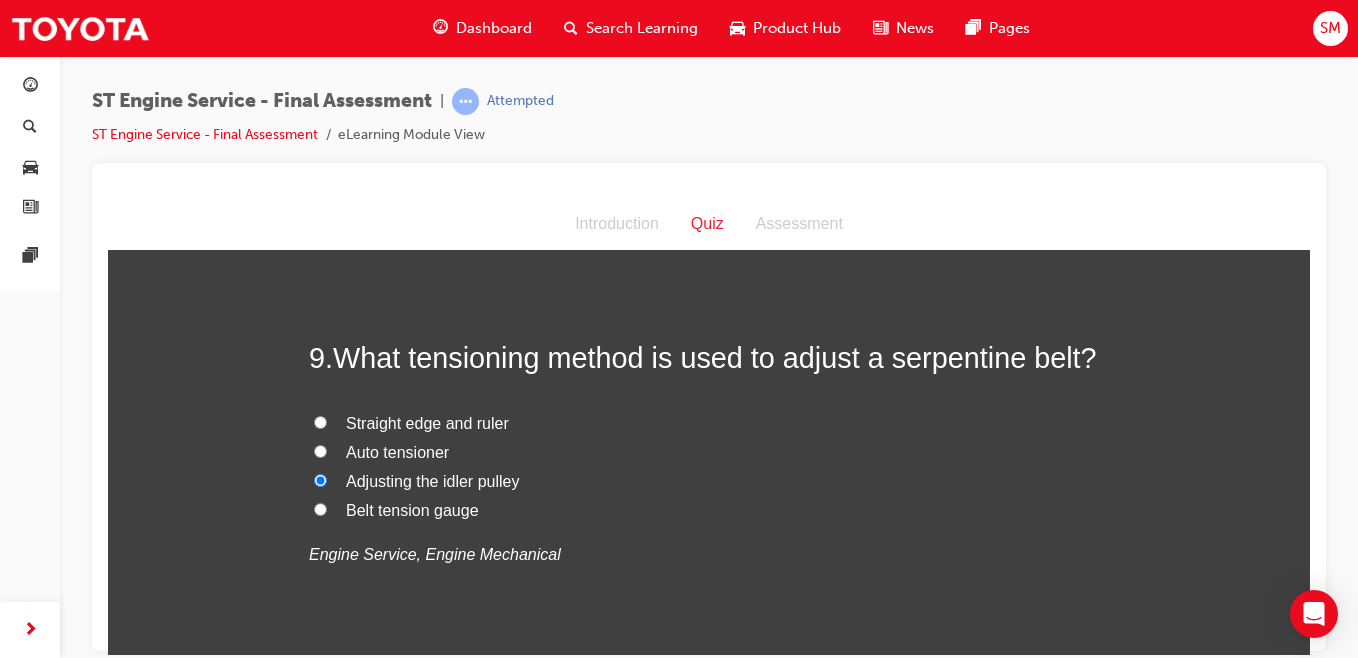 click on "Auto tensioner" at bounding box center (320, 450) 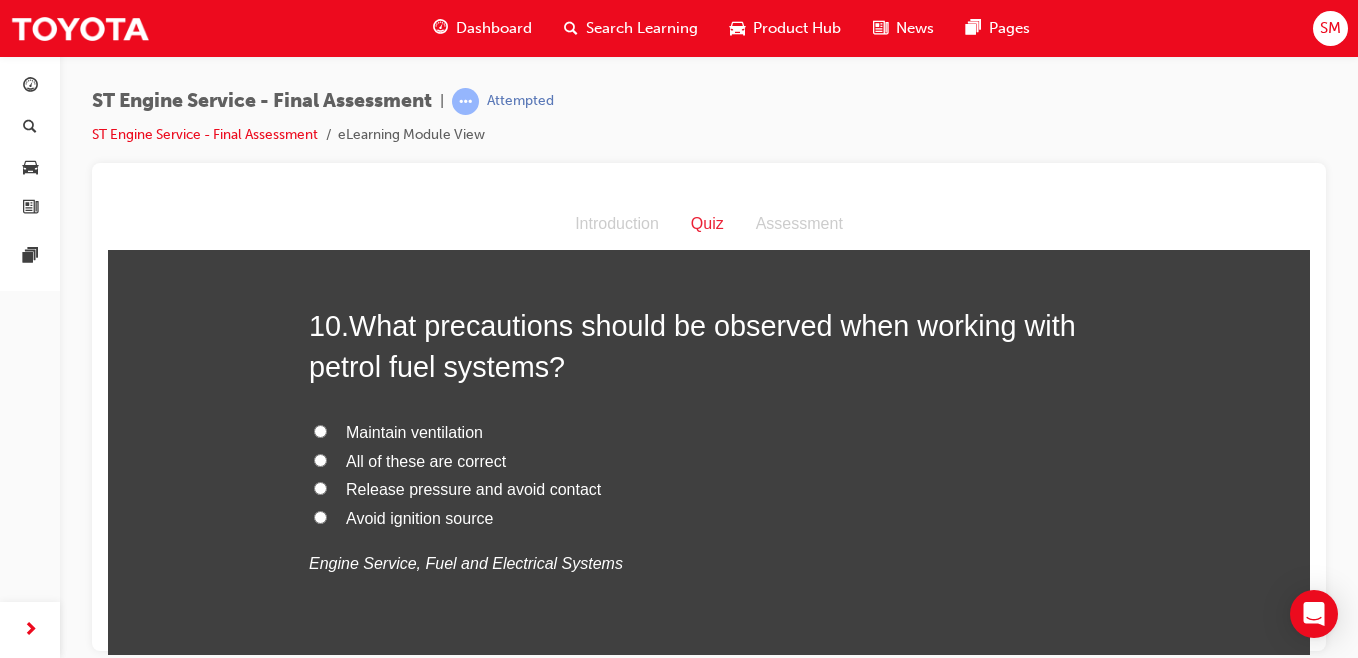 scroll, scrollTop: 4041, scrollLeft: 0, axis: vertical 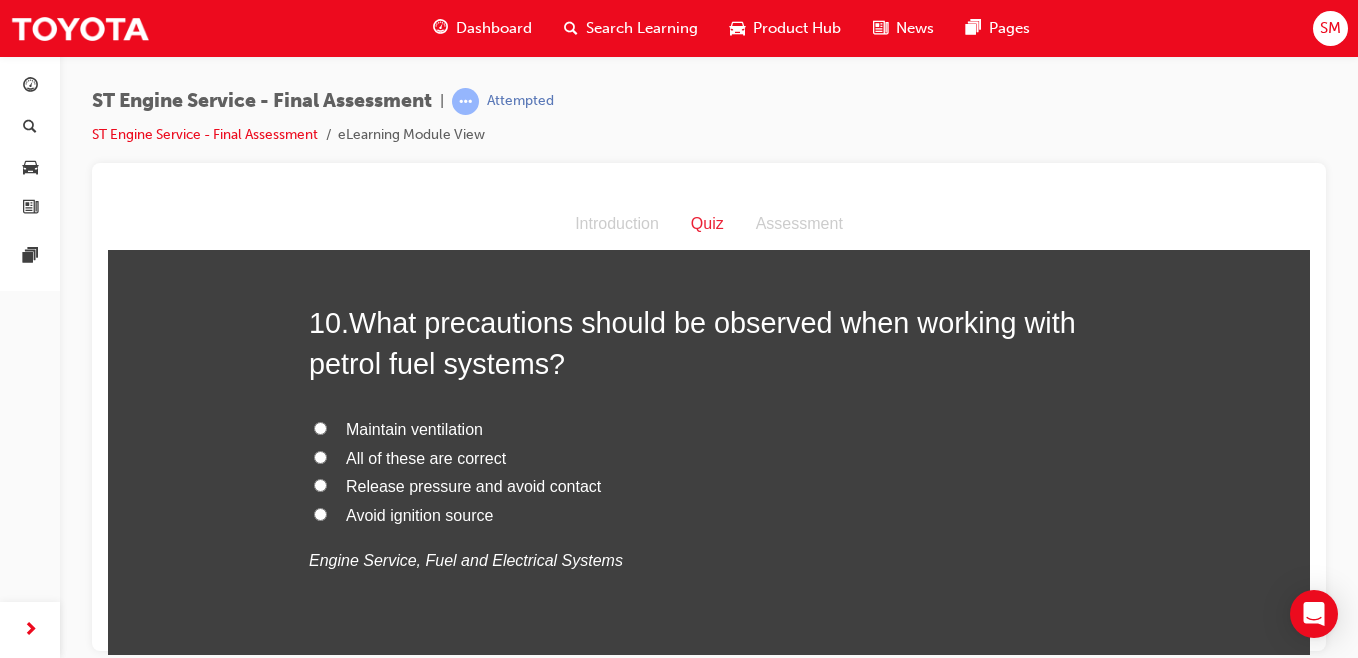 click on "Avoid ignition source" at bounding box center [709, 515] 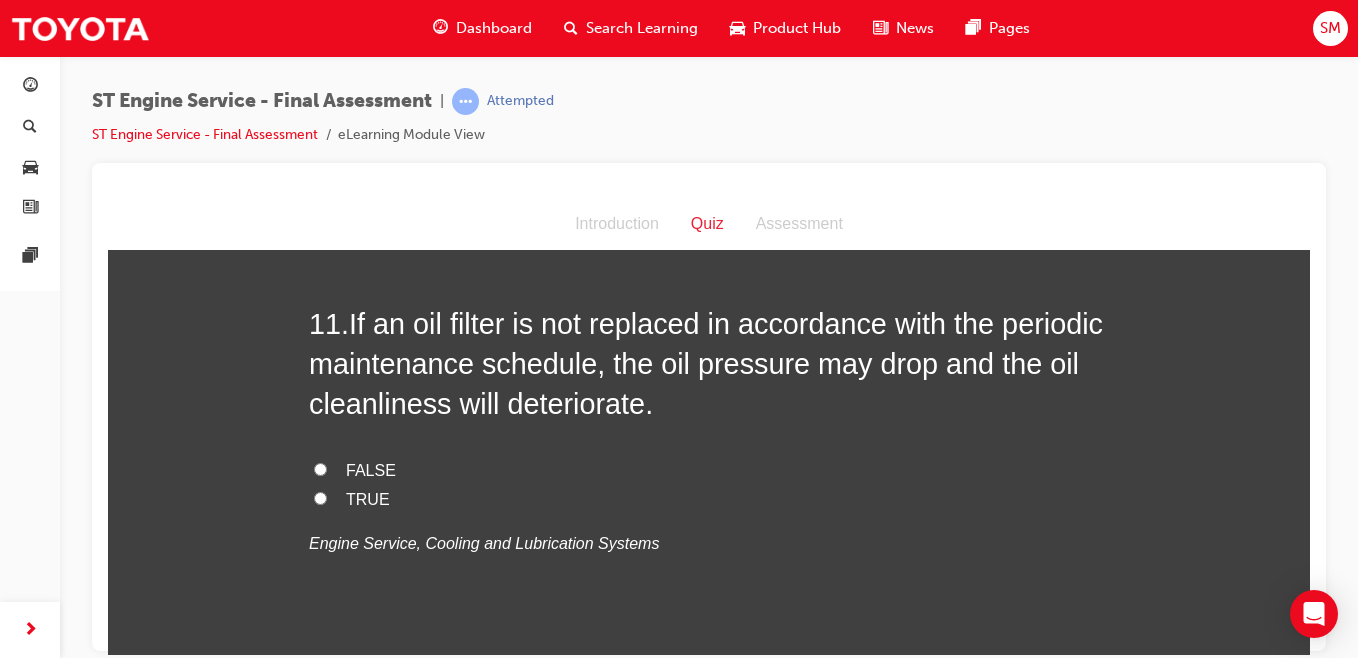 scroll, scrollTop: 4502, scrollLeft: 0, axis: vertical 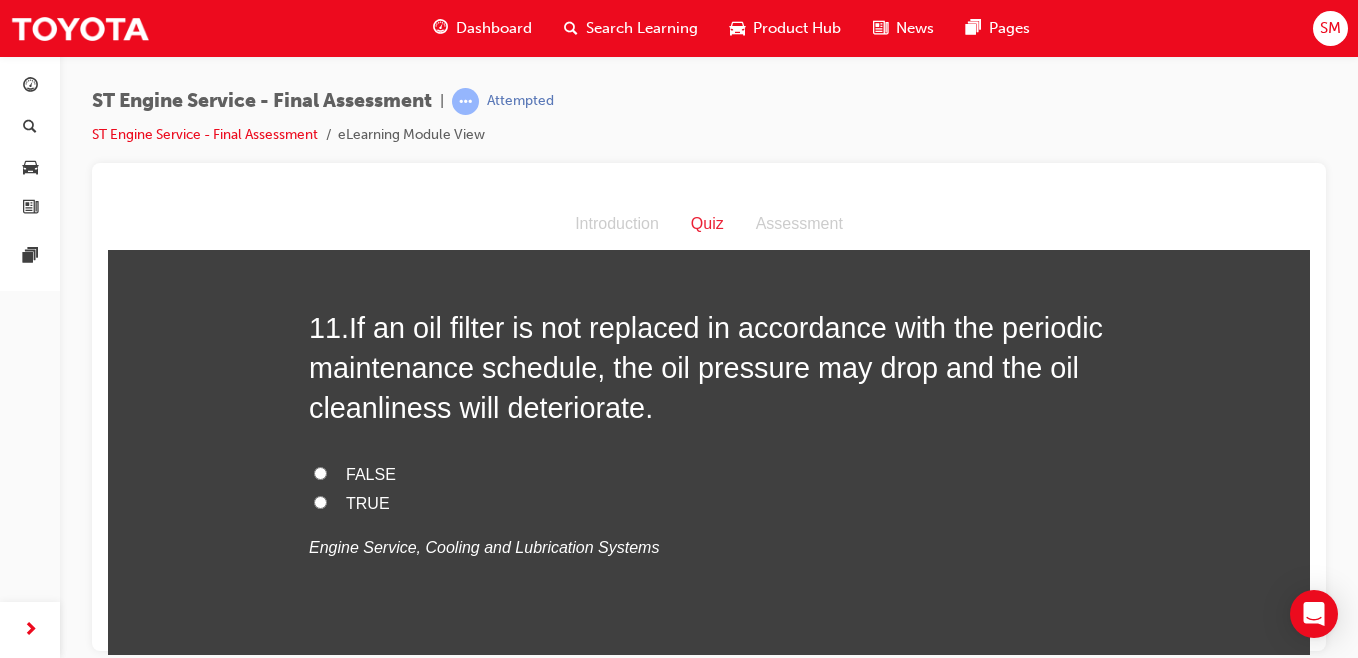 click on "TRUE" at bounding box center [320, 501] 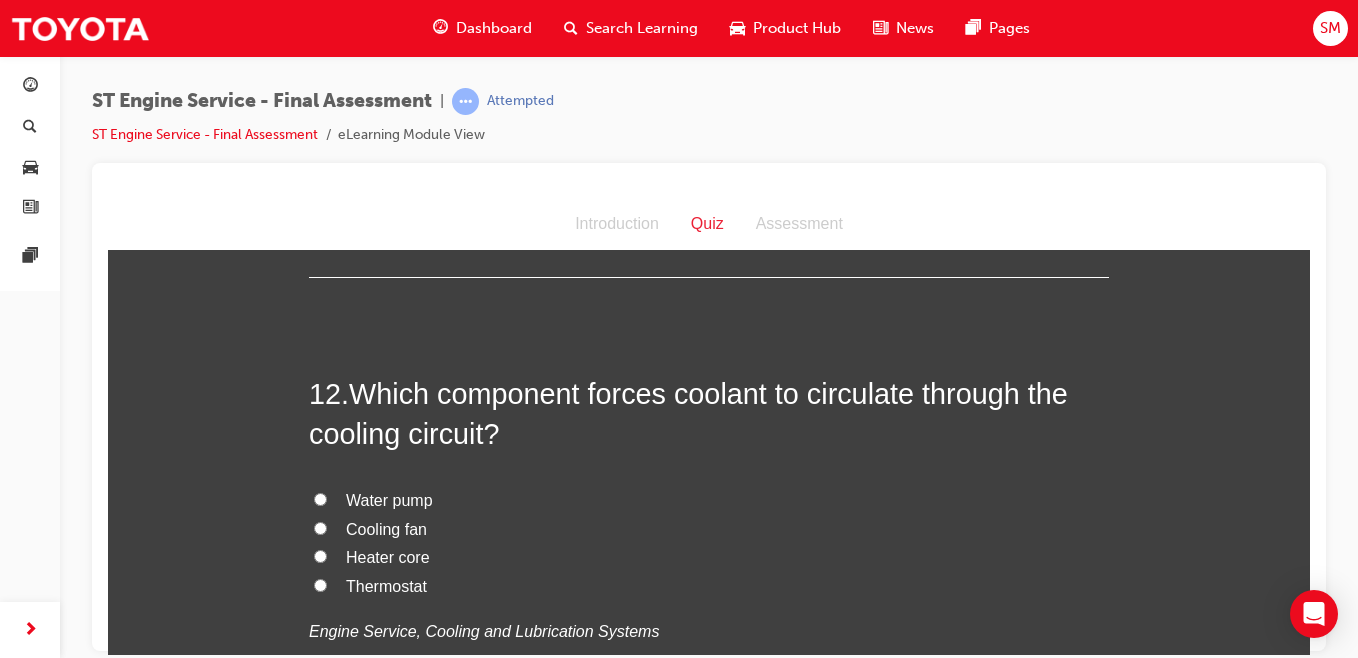 scroll, scrollTop: 4893, scrollLeft: 0, axis: vertical 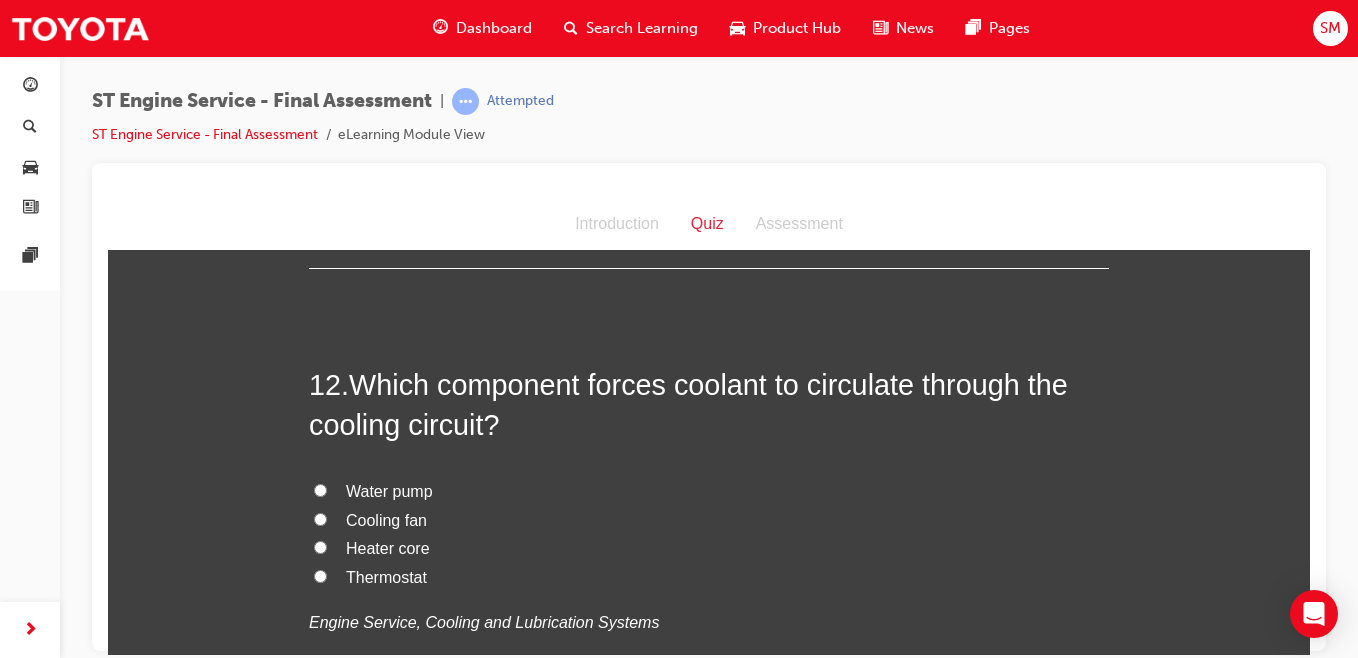 click on "Cooling fan" at bounding box center (320, 518) 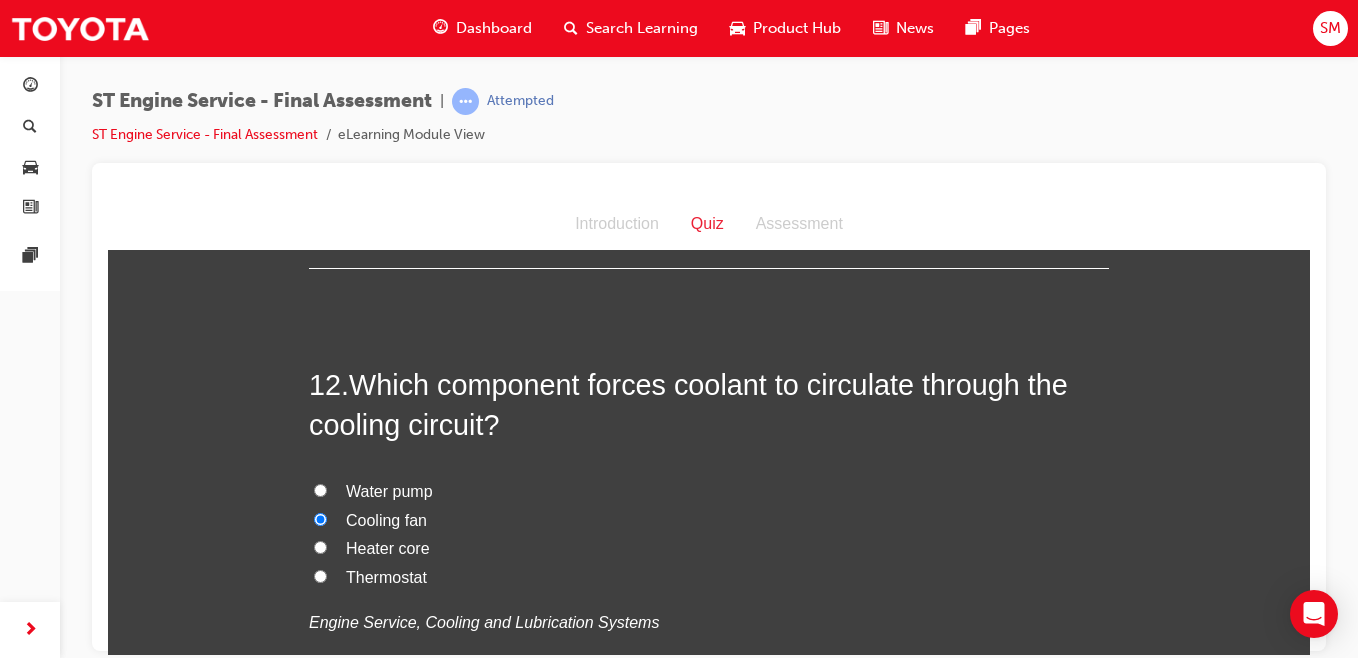 click on "Water pump" at bounding box center [320, 489] 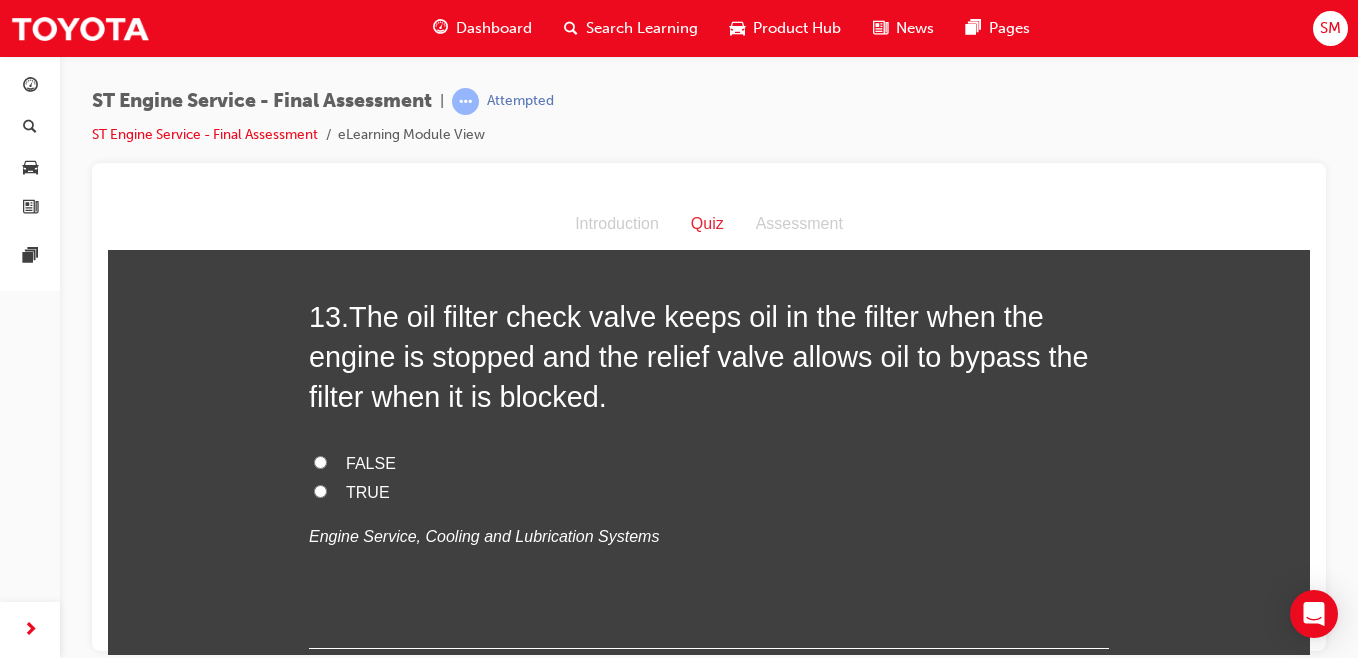 scroll, scrollTop: 5426, scrollLeft: 0, axis: vertical 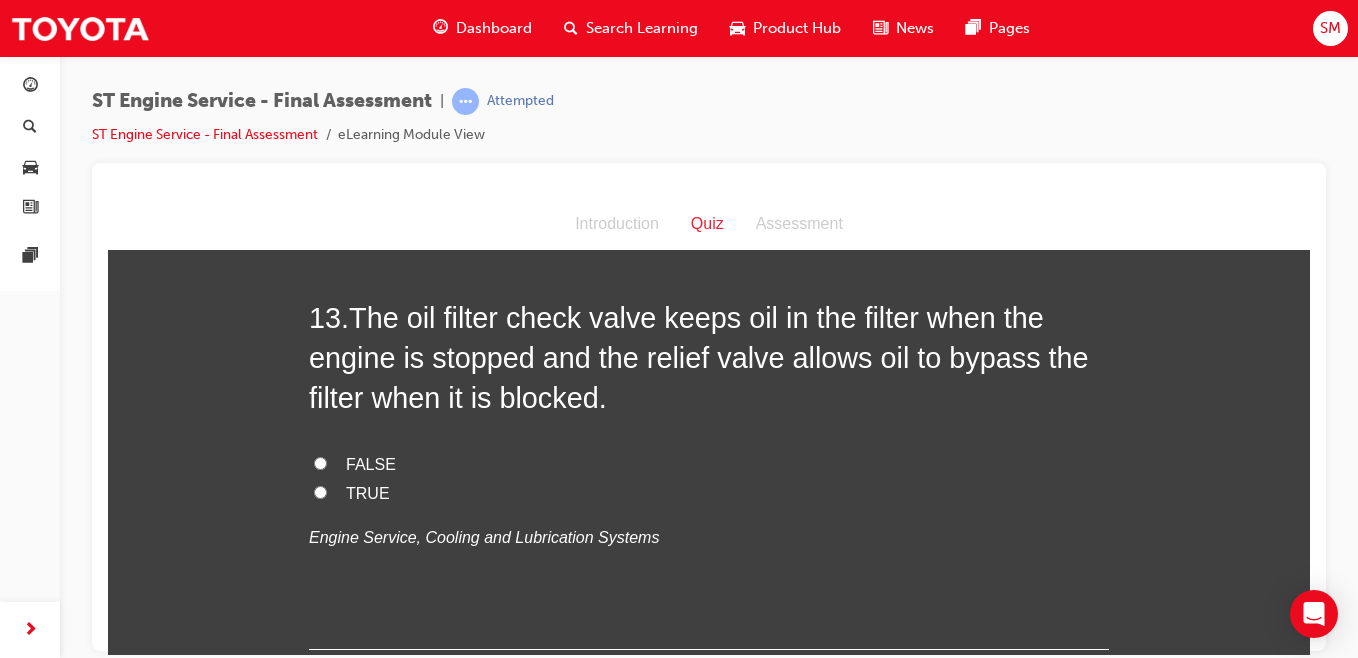 click on "TRUE" at bounding box center [320, 491] 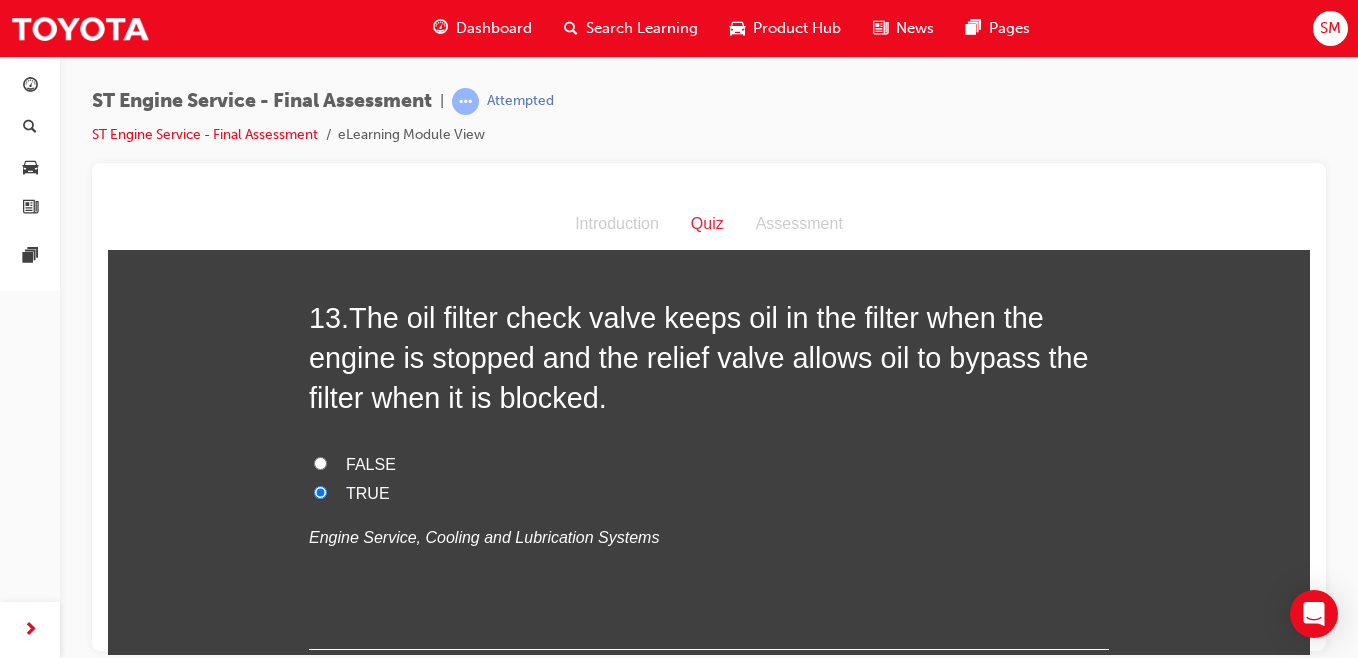 click on "TRUE" at bounding box center [320, 491] 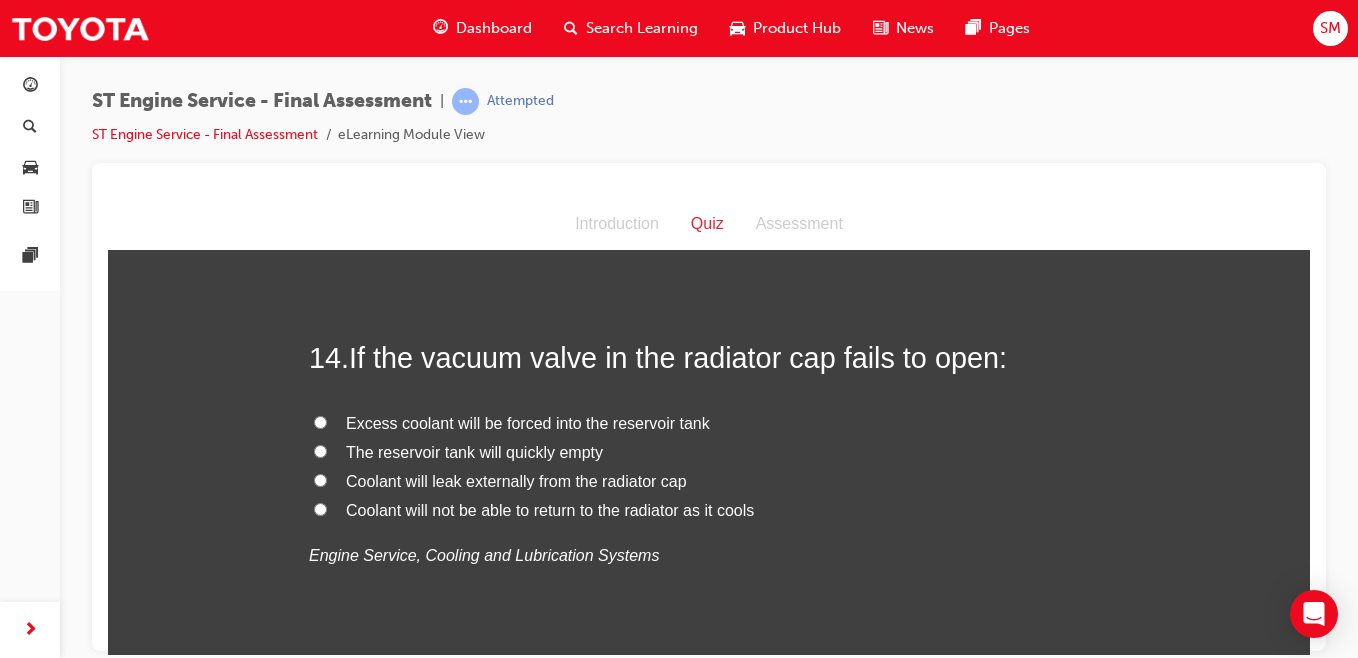 scroll, scrollTop: 5835, scrollLeft: 0, axis: vertical 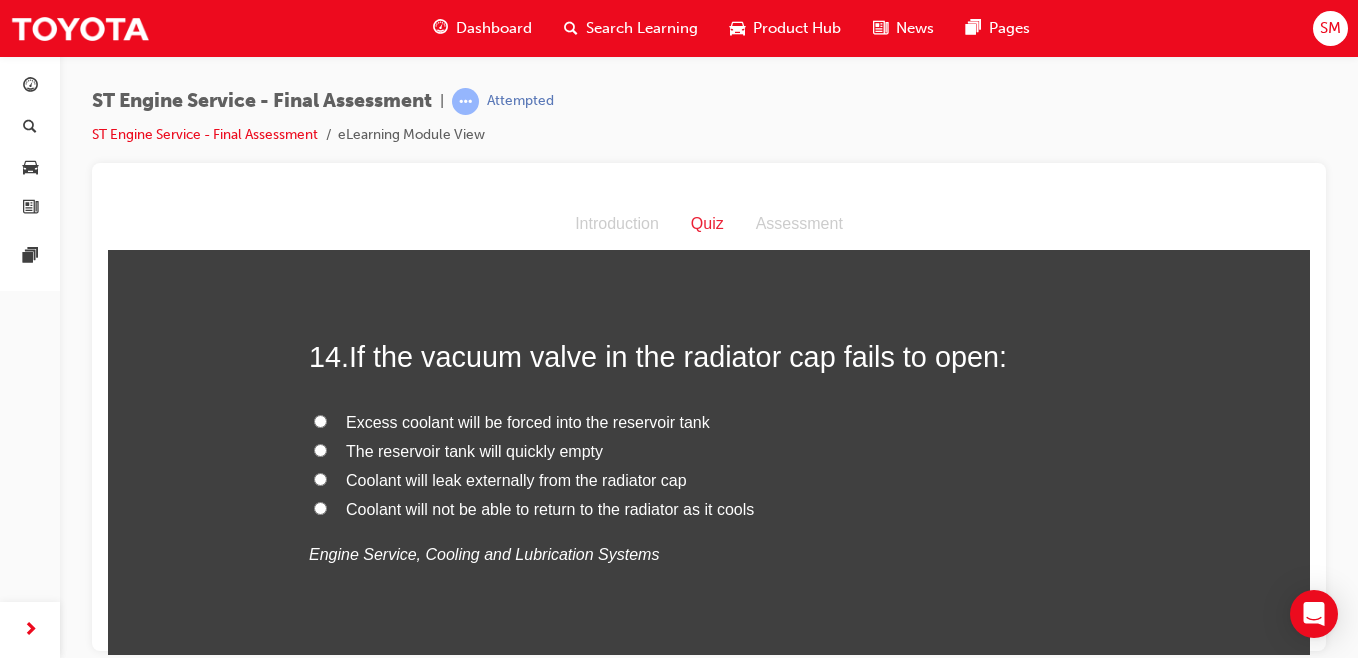 click on "Coolant will not be able to return to the radiator as it cools" at bounding box center [320, 507] 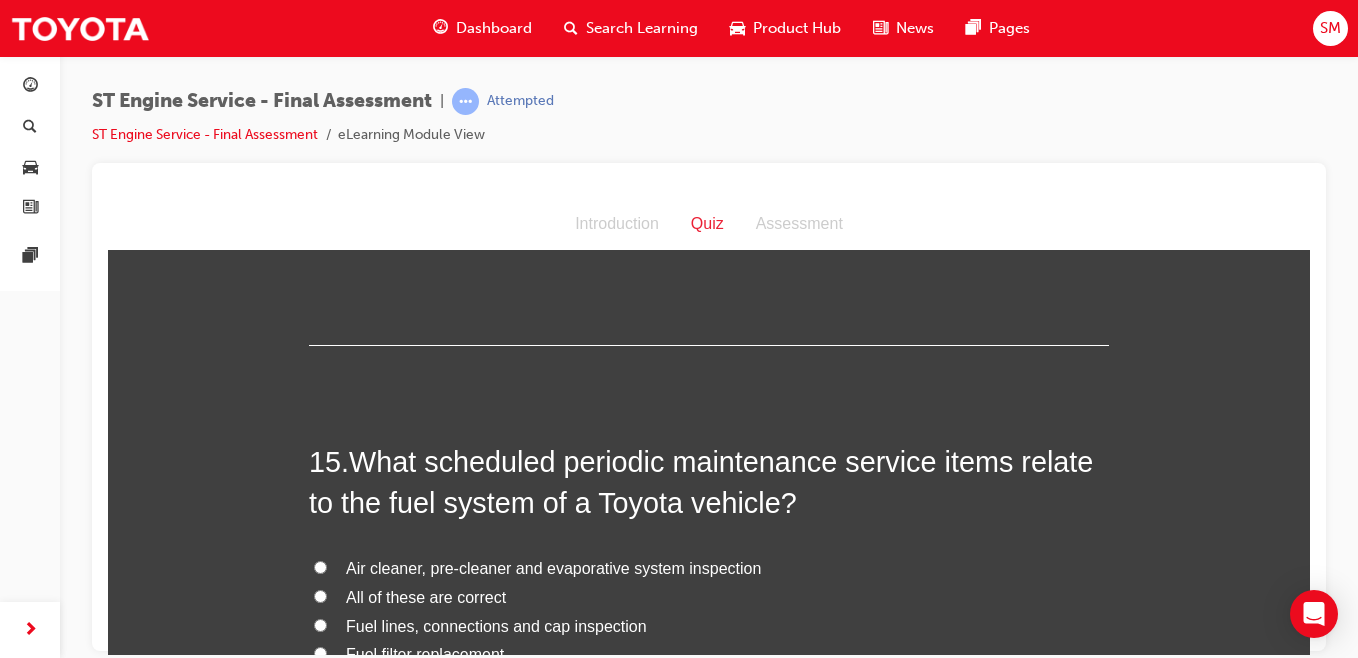 click on "You must select an answer for each question before you can submit. Please note, you will need 14 correct answers in order to pass this quiz. Good luck. 1 .  What step must be taken prior to fitting the belt tension gauge to the drive belt? Turn the reset lever to reset the needle Recalibrate the gauge Retighten the handle Nothing it is always ready to go
Engine Service, Engine Mechanical 2 .  Coolant pressure is maintained in the cooling system by the pressure valve in the radiator cap. FALSE TRUE
Engine Service, Cooling and Lubrication Systems 3 .  What are the three elements required for a petrol fire to burn? Fuel supply, Ignition source, Oxygen Fuel supply, an ignition source and a closed container Fuel supply, combustible material, and Oxygen Combustible material such as wood, an ignition source and nitrogen
Engine Service, Fuel and Electrical Systems 4 .  What two things are drawn into the combustion chamber of a petrol engine prior to the combustion cycle? Compression and Ignition Air and Fuel" at bounding box center [709, -1767] 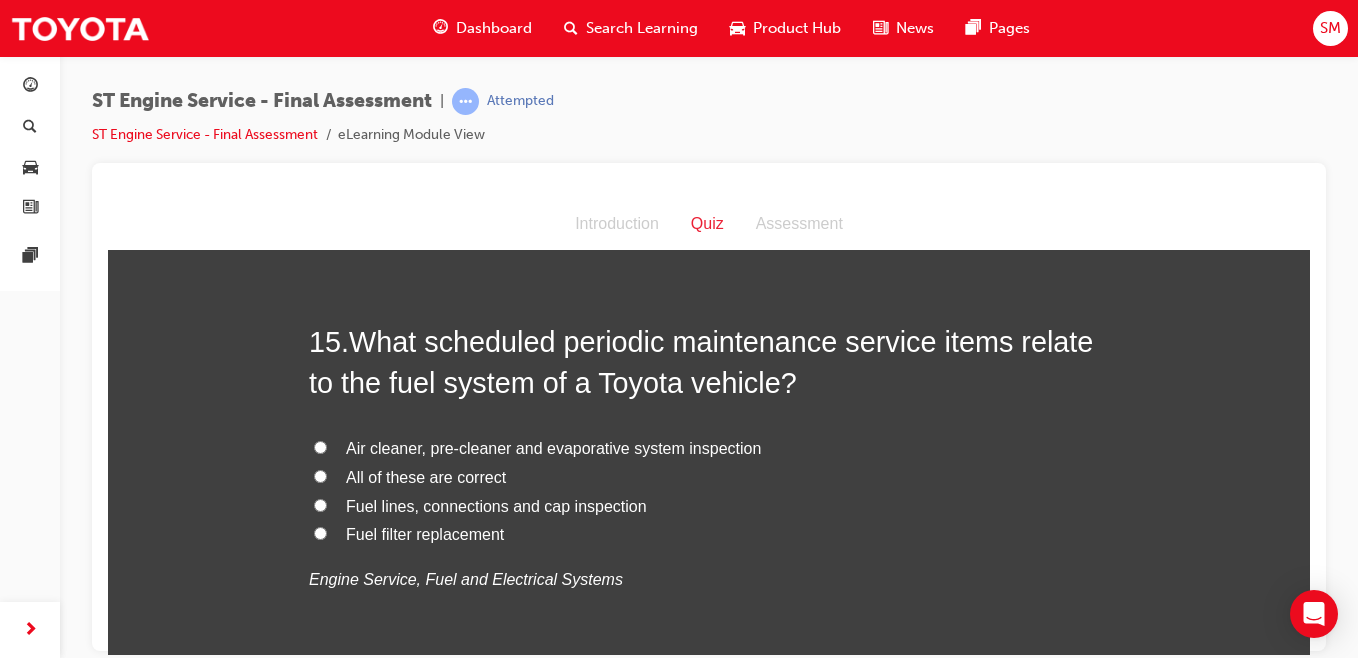 scroll, scrollTop: 6279, scrollLeft: 0, axis: vertical 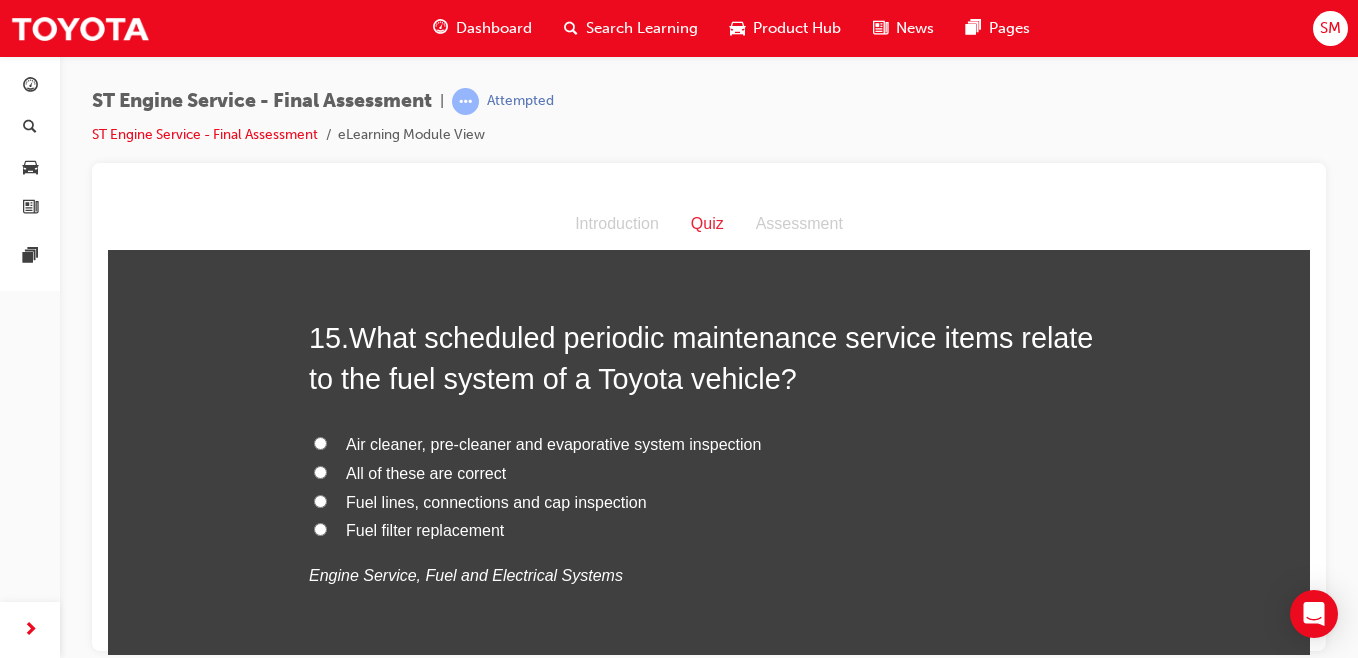 click on "All of these are correct" at bounding box center [320, 471] 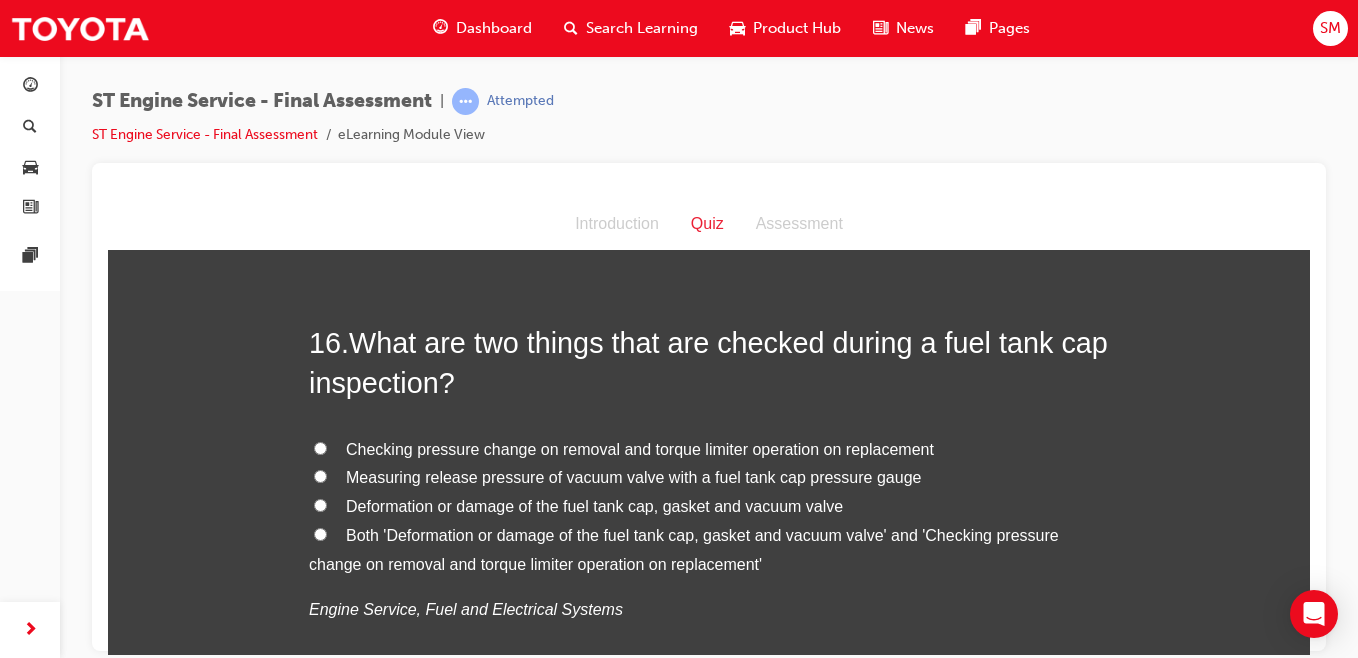 scroll, scrollTop: 6733, scrollLeft: 0, axis: vertical 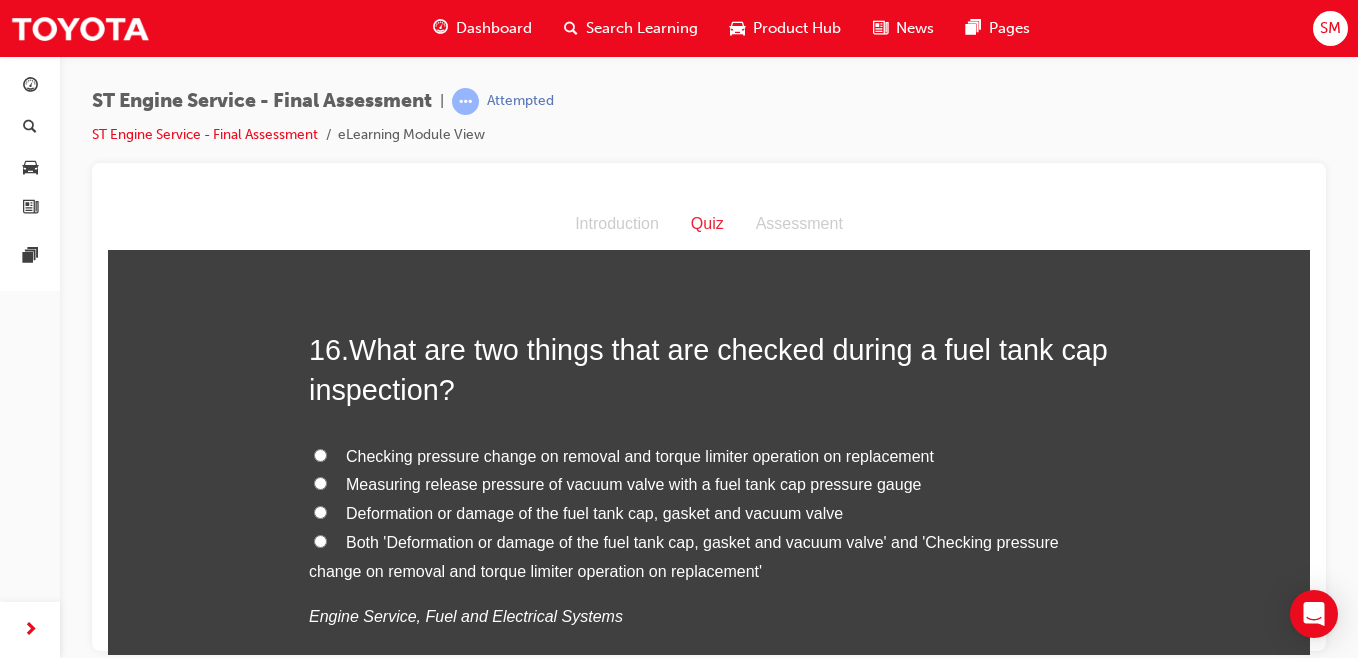 click on "Both 'Deformation or damage of the fuel tank cap, gasket and vacuum valve' and 'Checking pressure change on removal and torque limiter operation on replacement'" at bounding box center [320, 540] 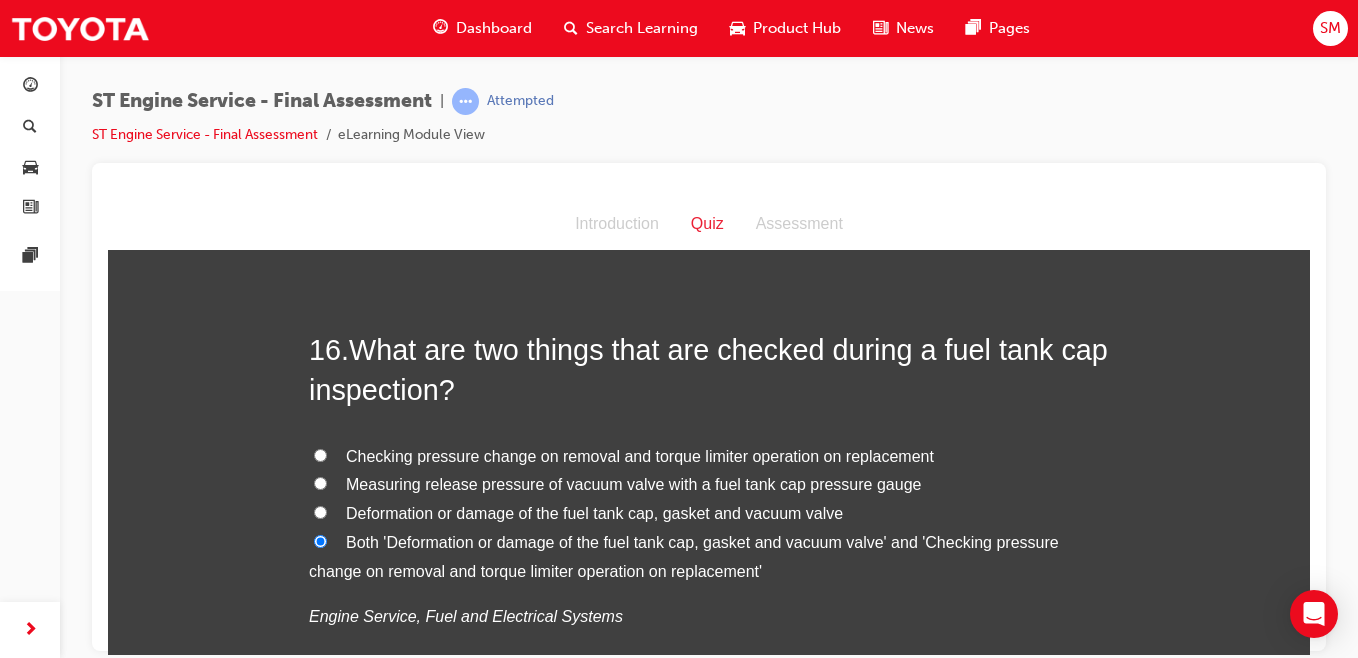 click on "Both 'Deformation or damage of the fuel tank cap, gasket and vacuum valve' and 'Checking pressure change on removal and torque limiter operation on replacement'" at bounding box center [320, 540] 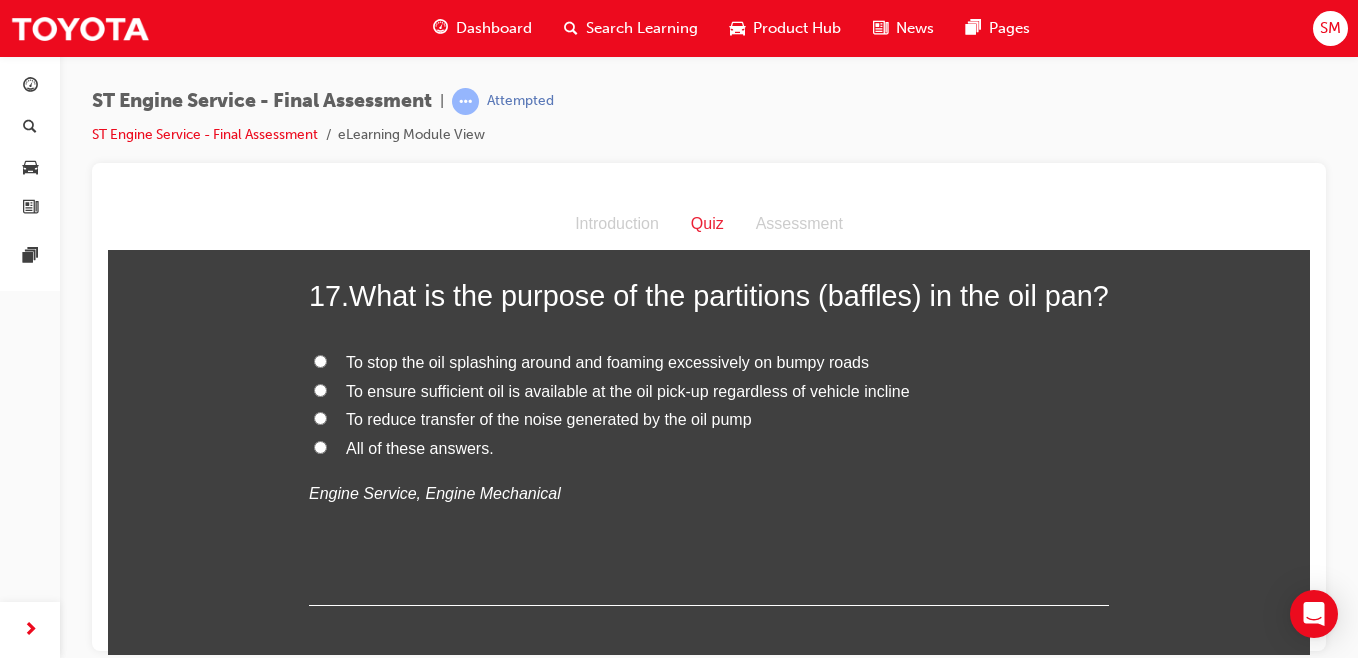 scroll, scrollTop: 7284, scrollLeft: 0, axis: vertical 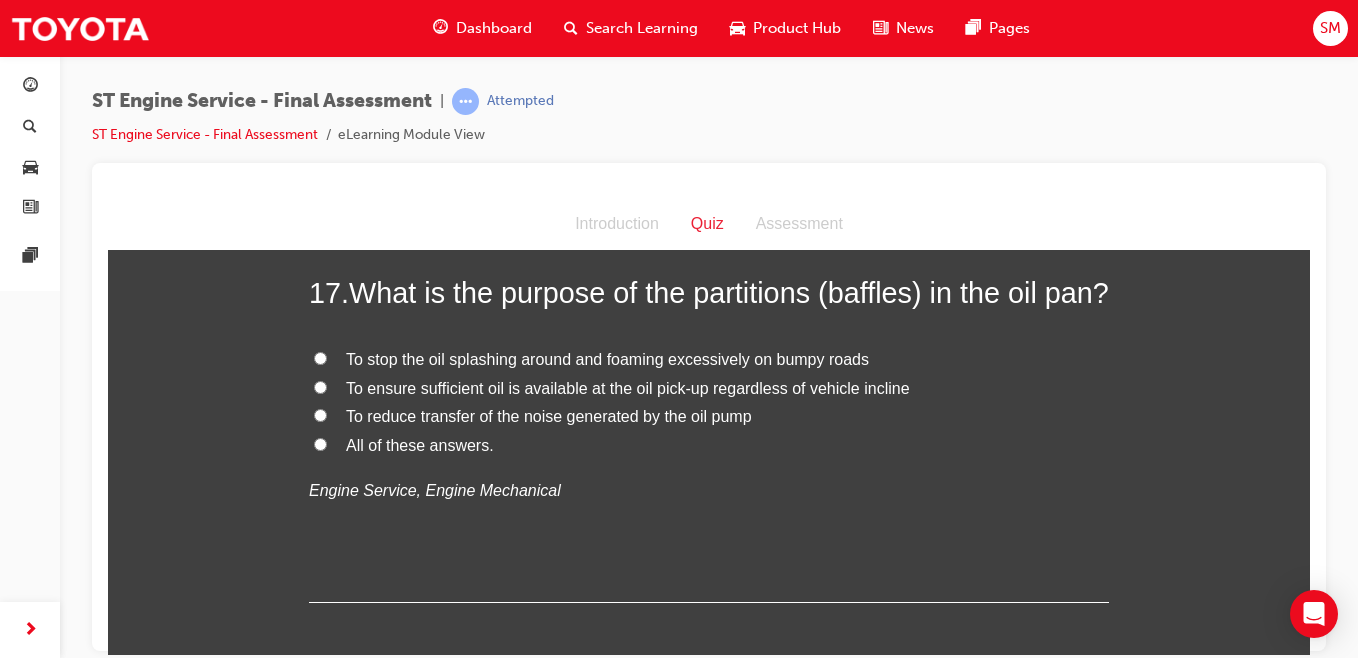 click on "All of these answers." at bounding box center (320, 443) 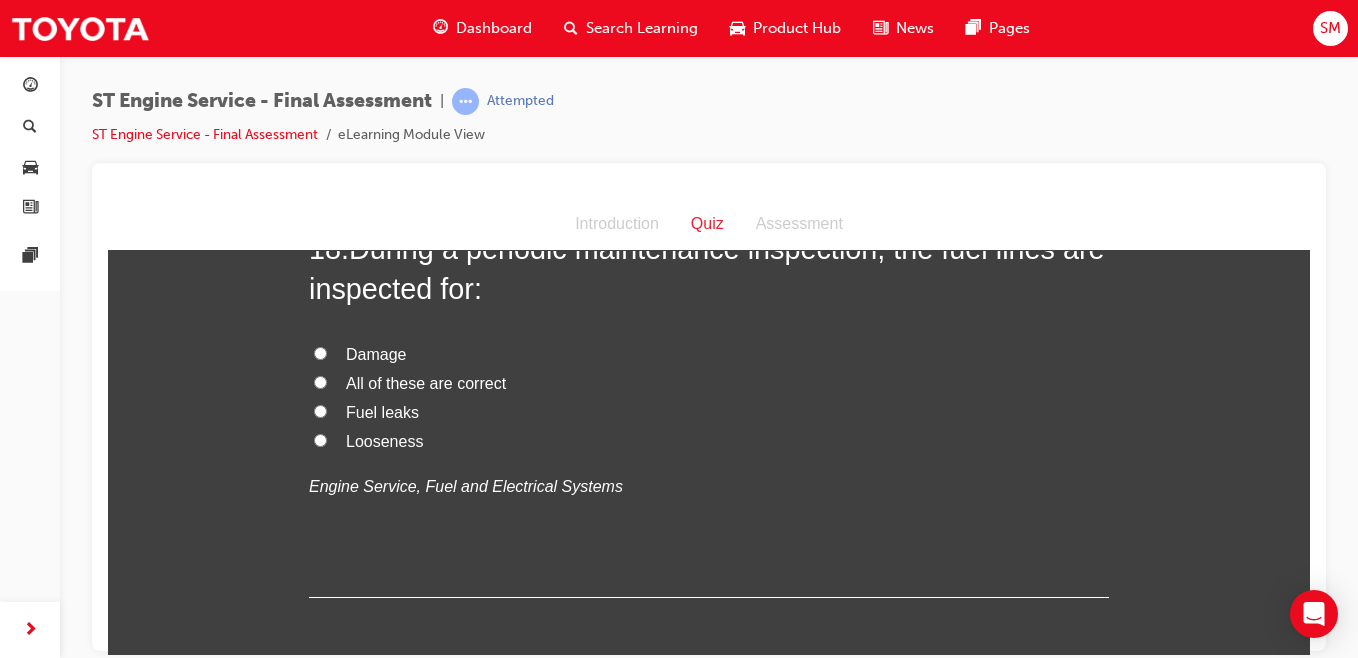 scroll, scrollTop: 7760, scrollLeft: 0, axis: vertical 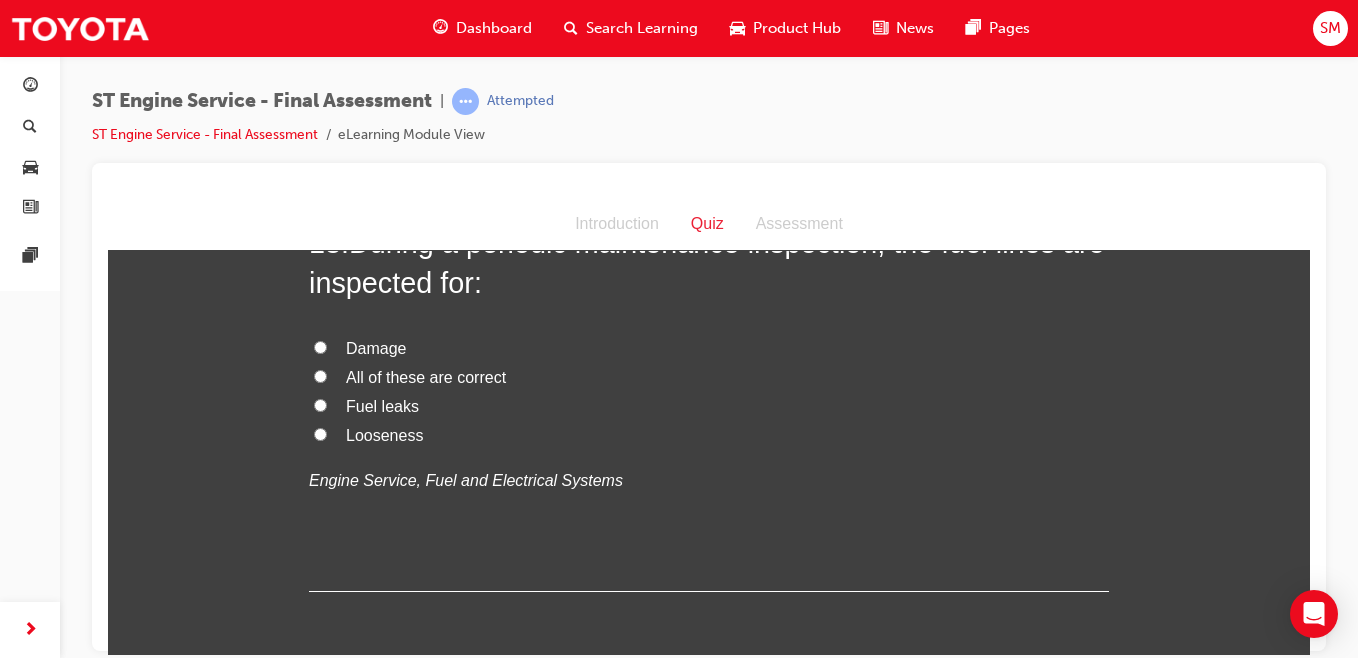 click on "All of these are correct" at bounding box center (320, 375) 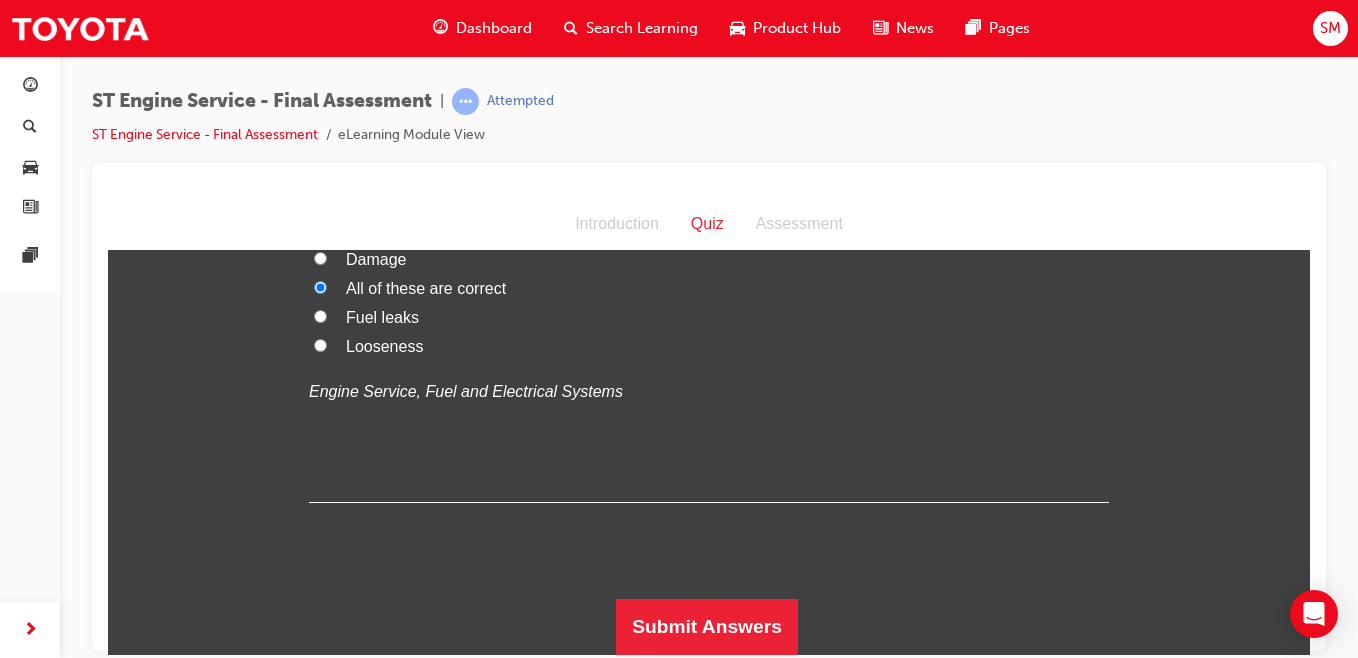 scroll, scrollTop: 7889, scrollLeft: 0, axis: vertical 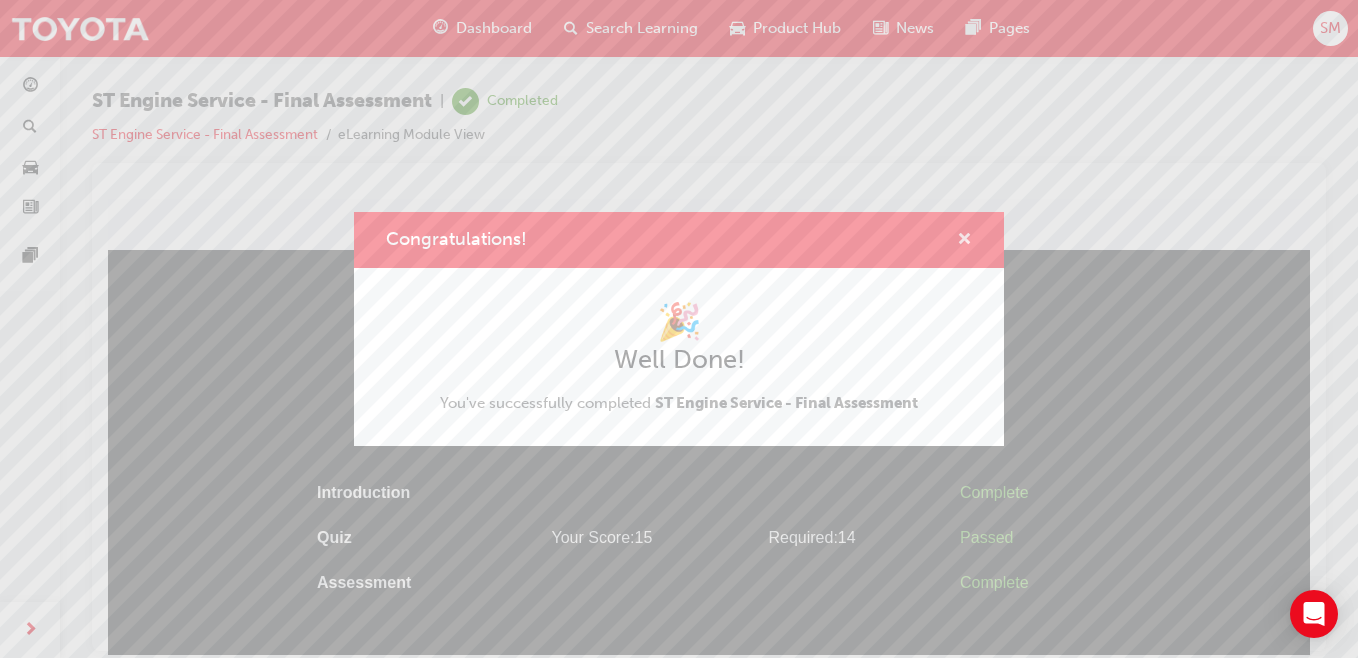 click at bounding box center [964, 241] 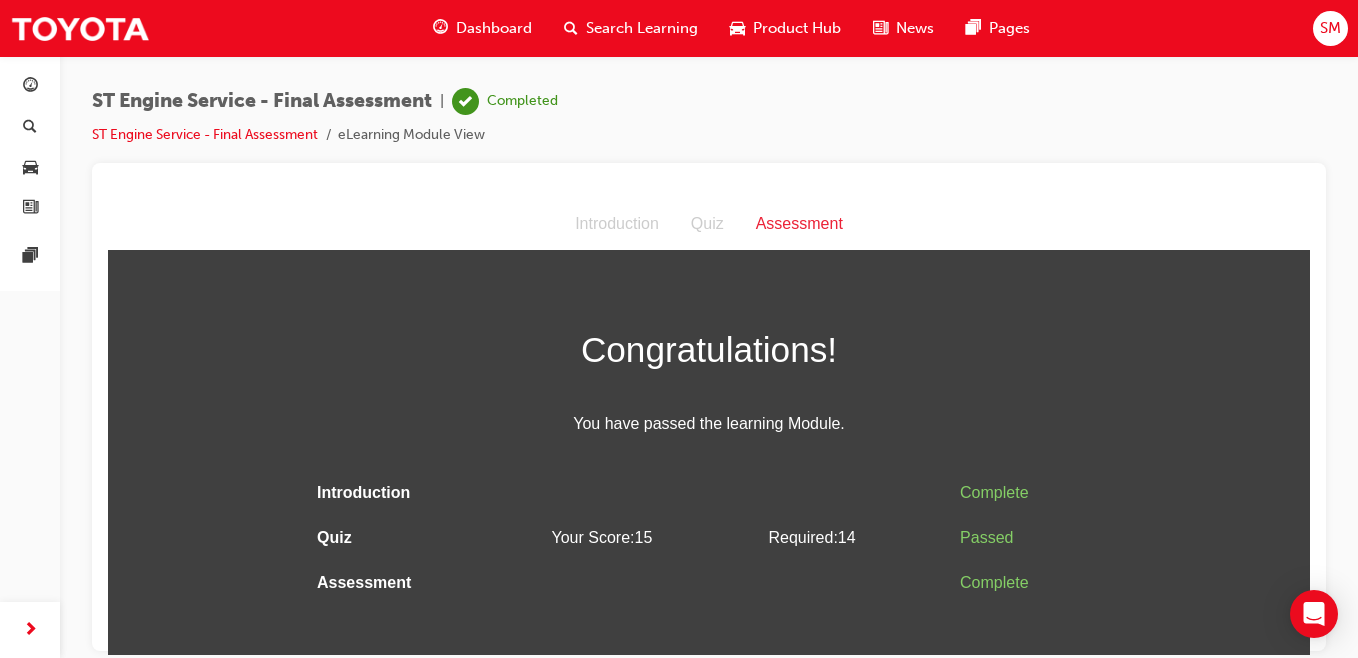 click on "SM" at bounding box center [1330, 28] 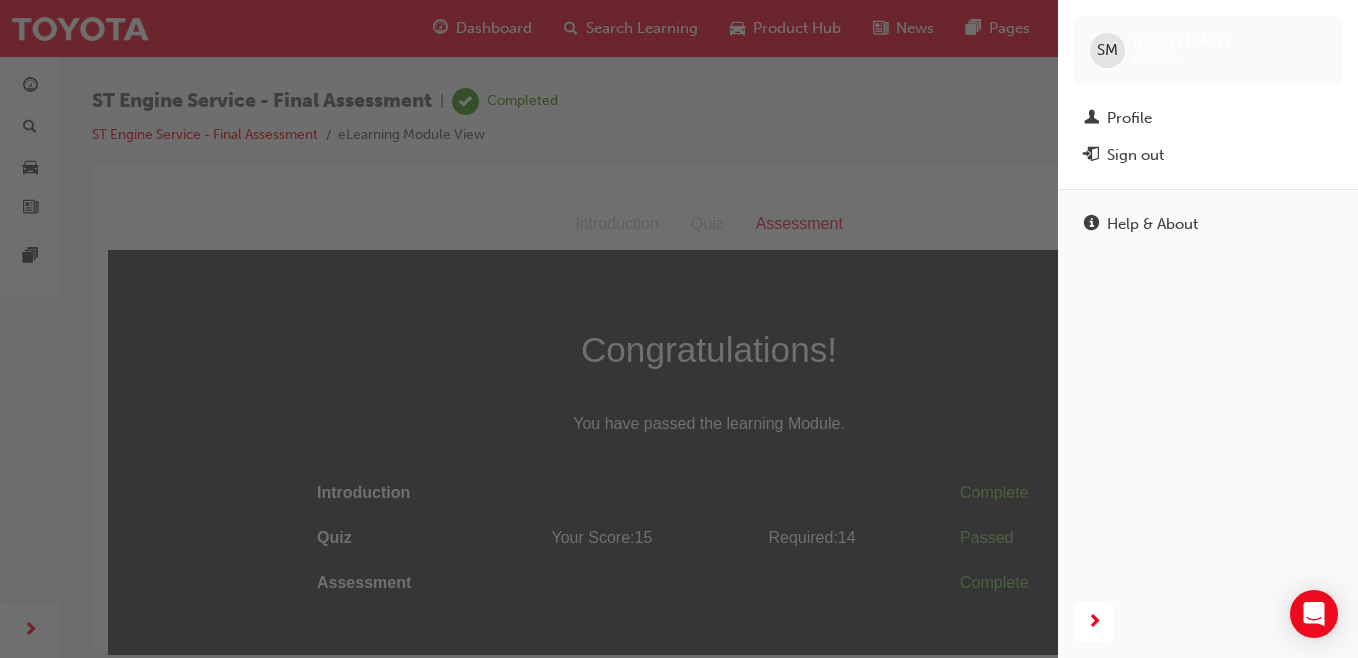 click on "Sign out" at bounding box center [1135, 155] 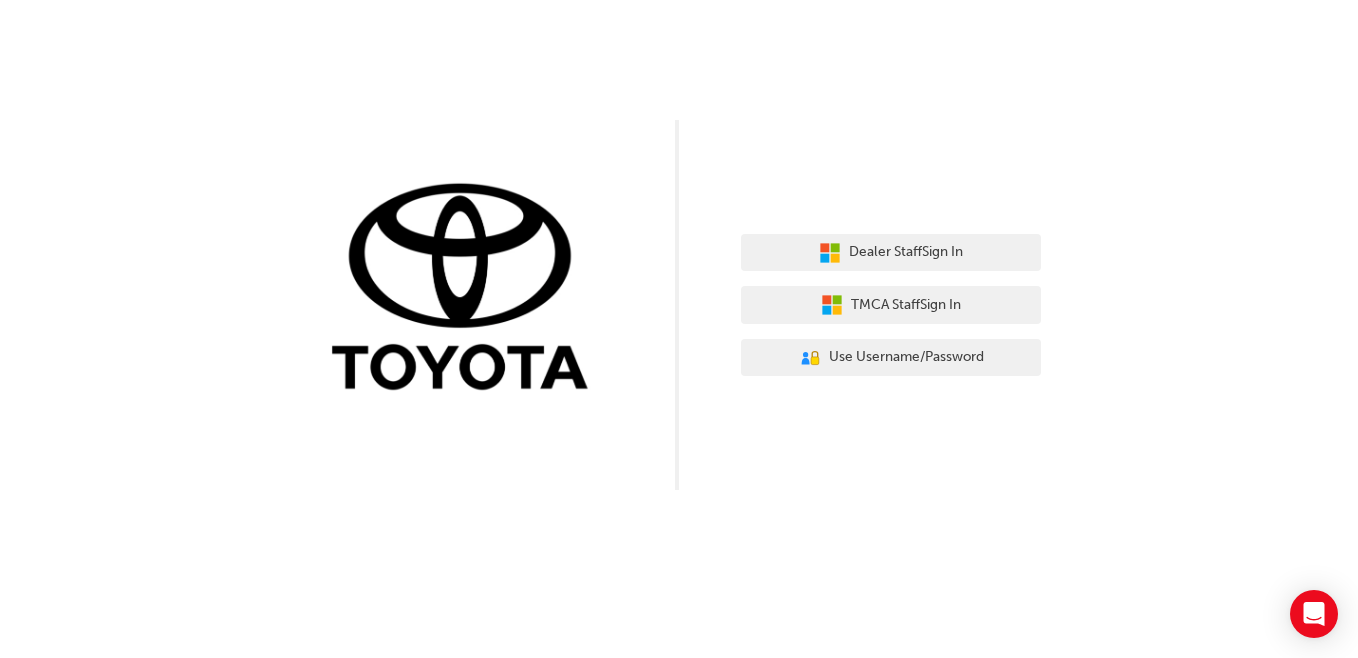scroll, scrollTop: 0, scrollLeft: 0, axis: both 